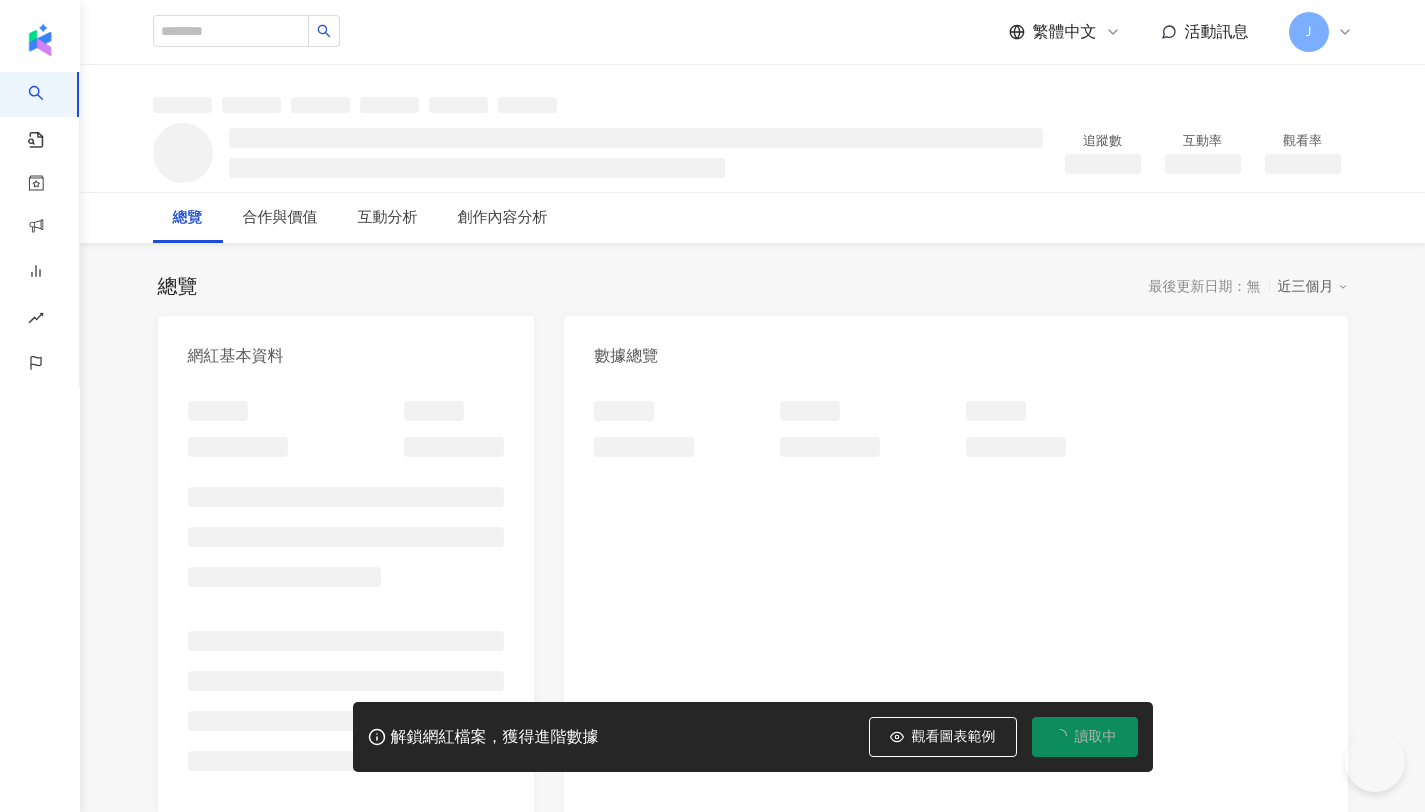 scroll, scrollTop: 0, scrollLeft: 0, axis: both 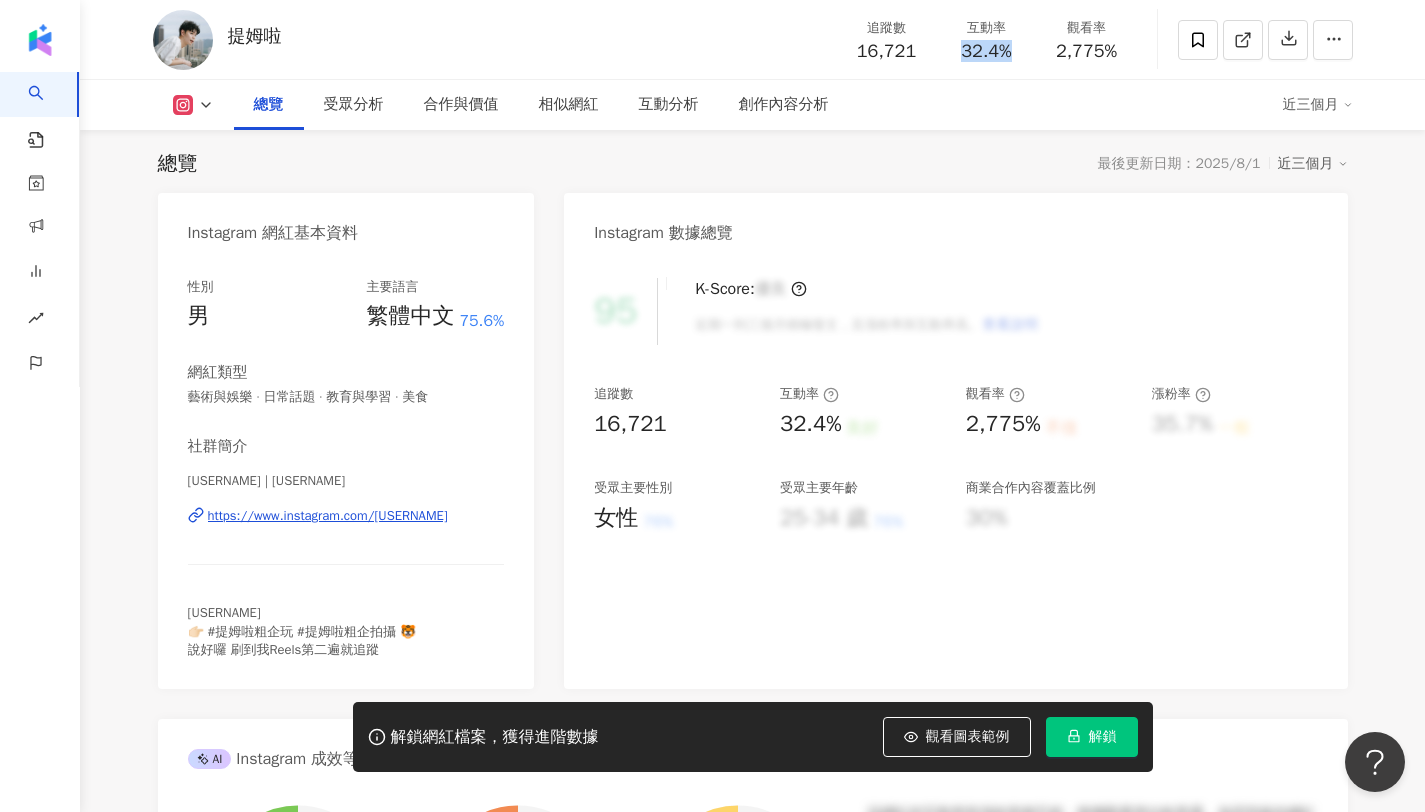 drag, startPoint x: 955, startPoint y: 51, endPoint x: 1013, endPoint y: 59, distance: 58.549126 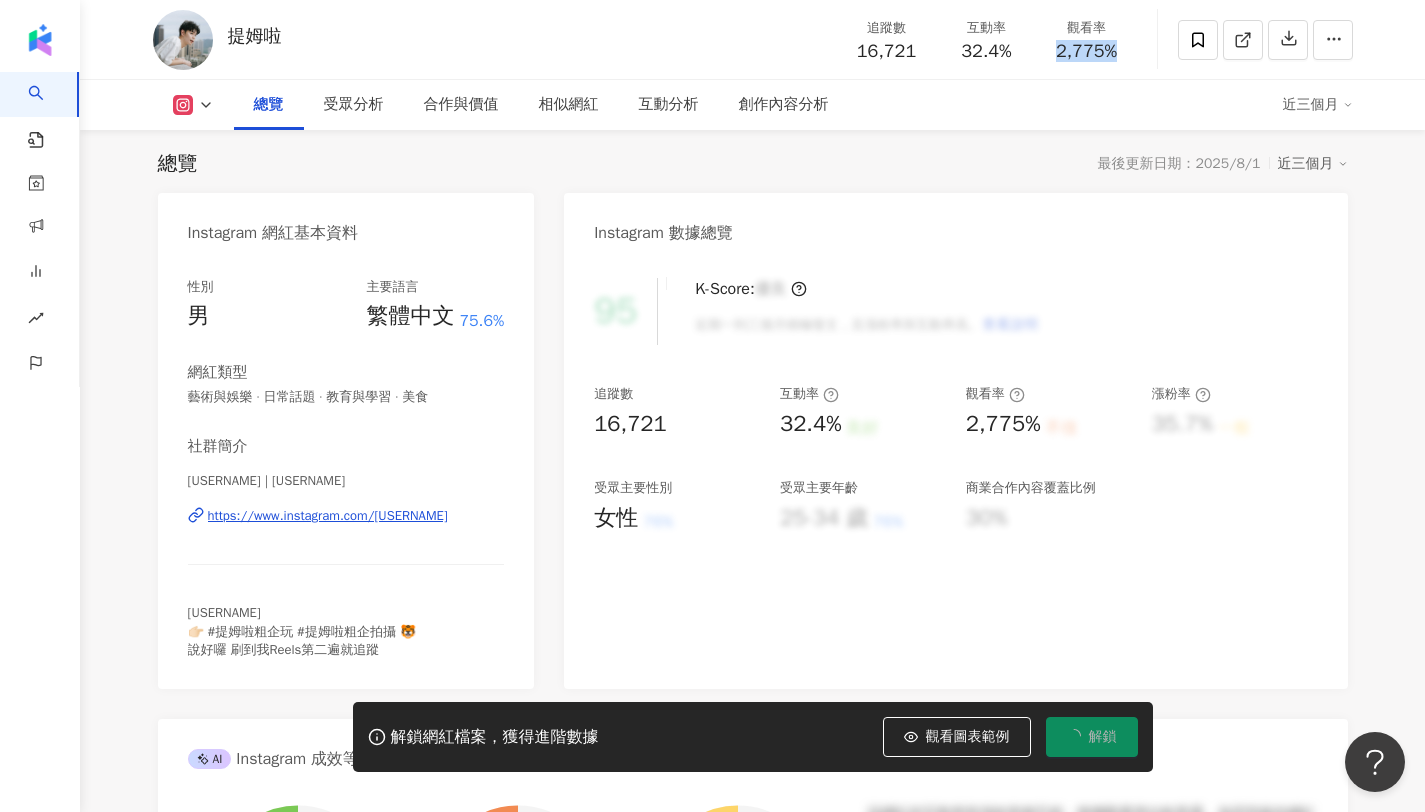 drag, startPoint x: 1053, startPoint y: 50, endPoint x: 1133, endPoint y: 59, distance: 80.50466 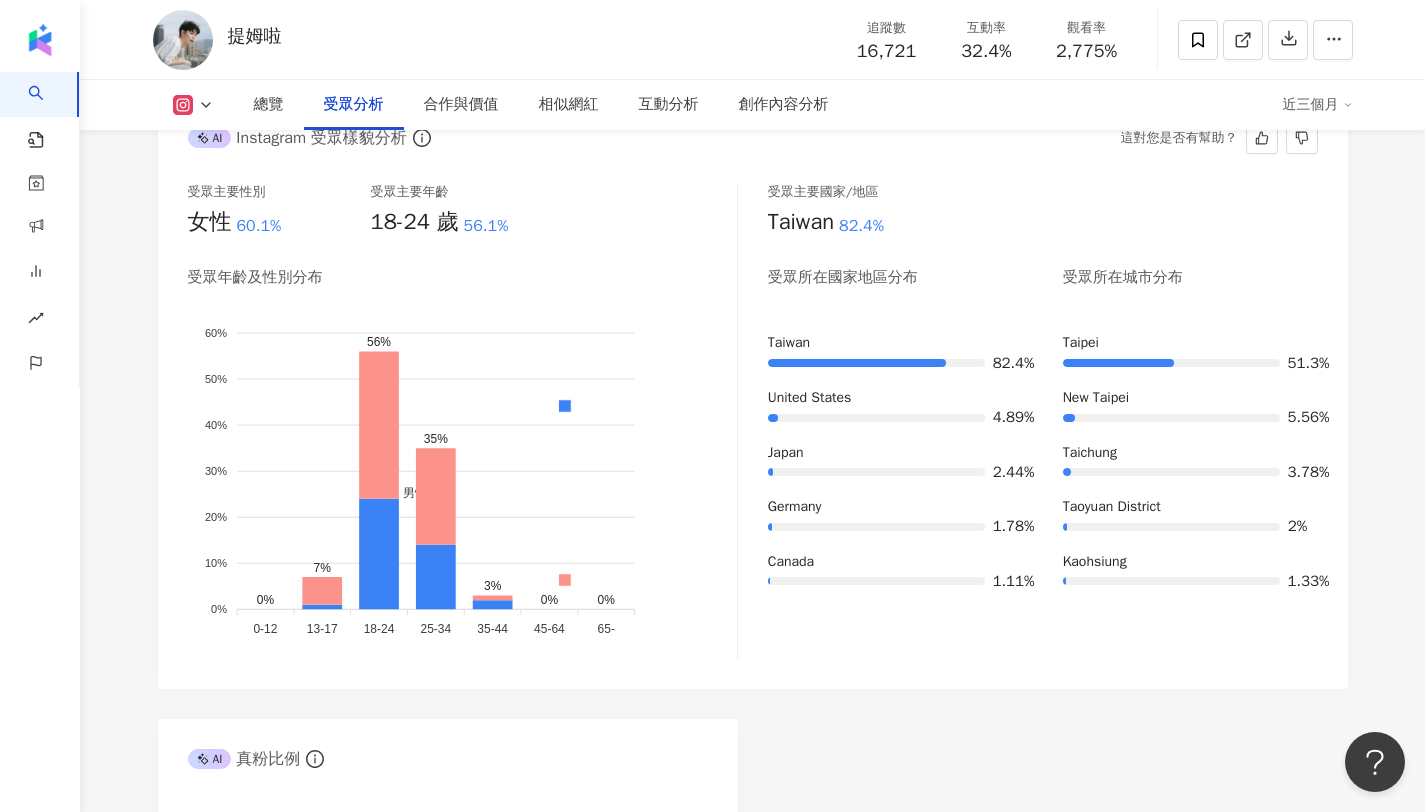 scroll, scrollTop: 1755, scrollLeft: 0, axis: vertical 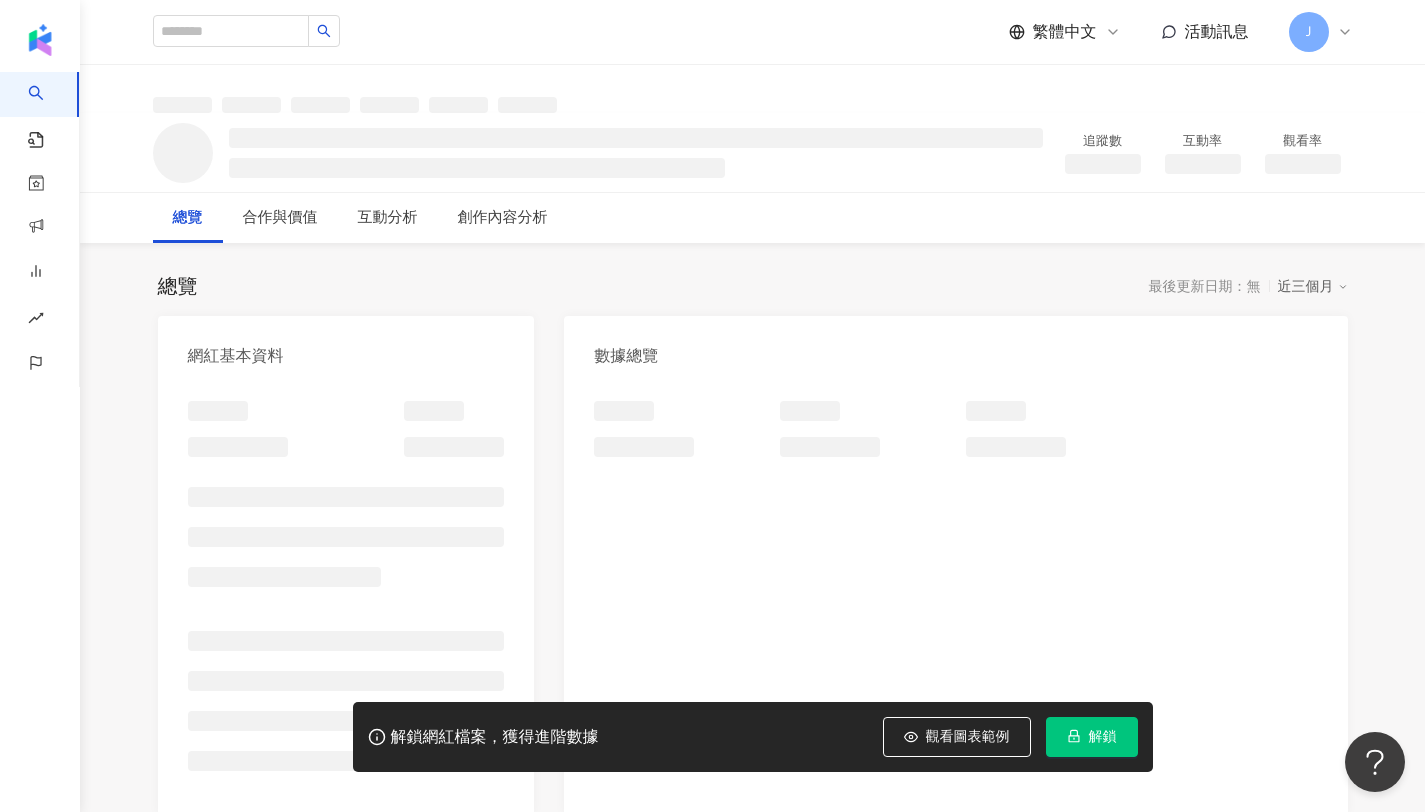 click on "解鎖" at bounding box center [1092, 737] 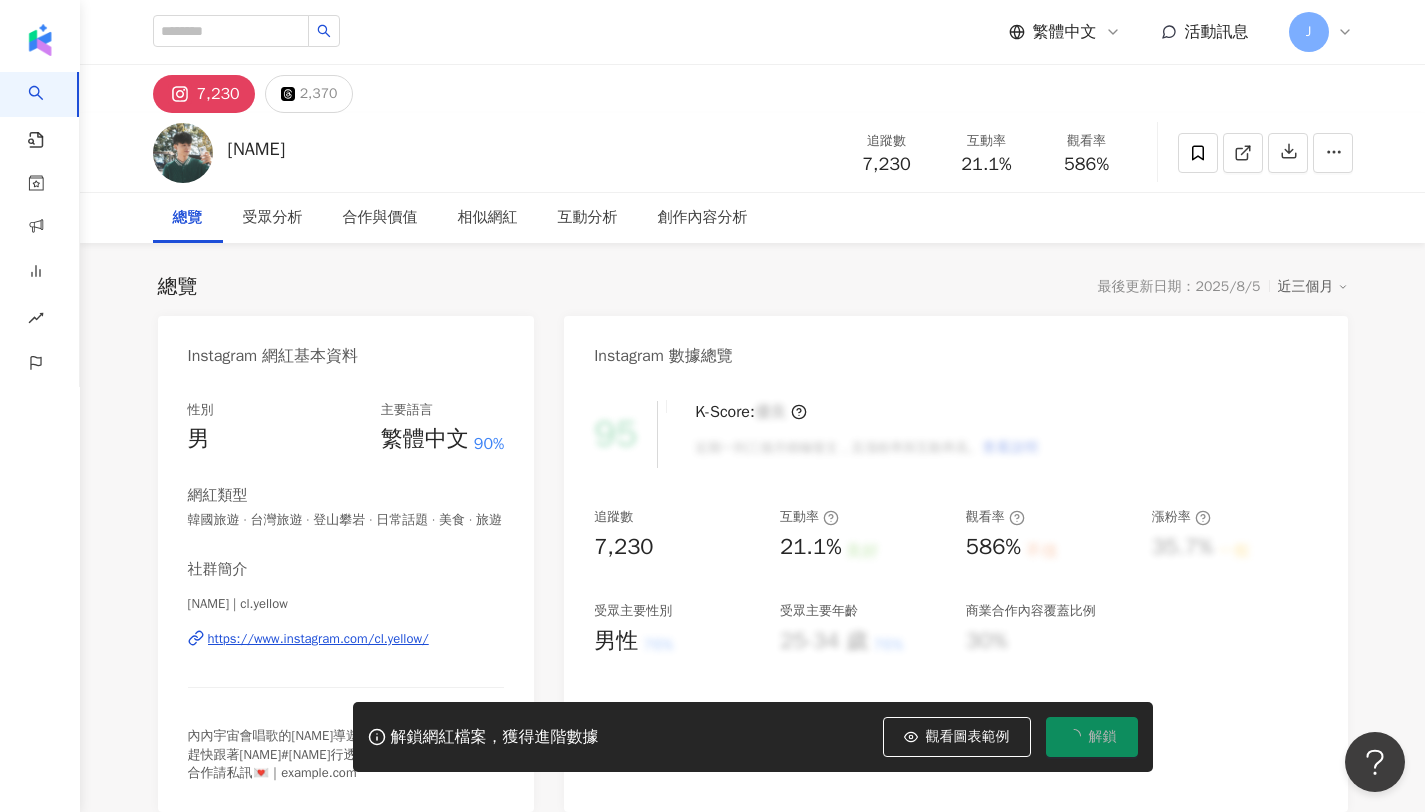 click on "解鎖" at bounding box center (1103, 737) 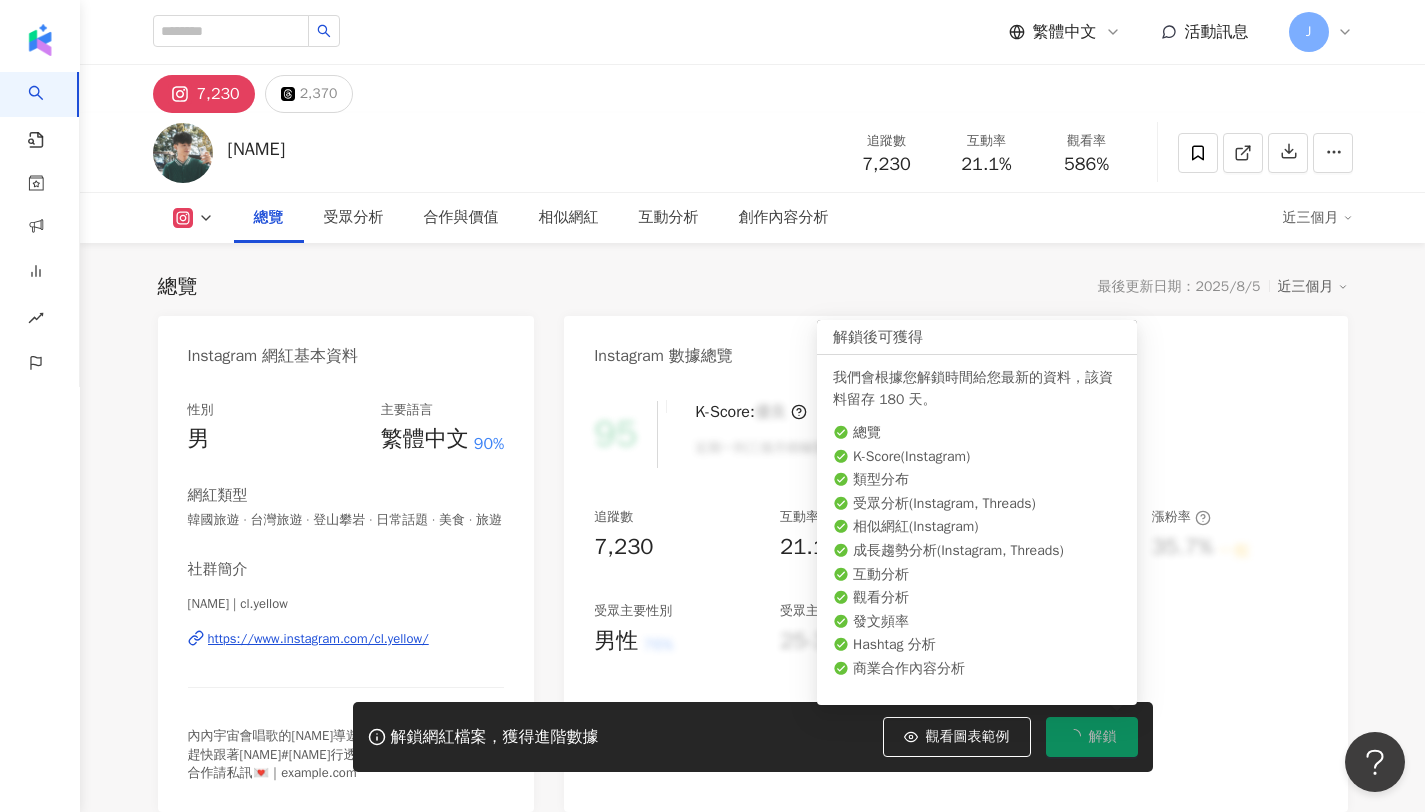 scroll, scrollTop: 123, scrollLeft: 0, axis: vertical 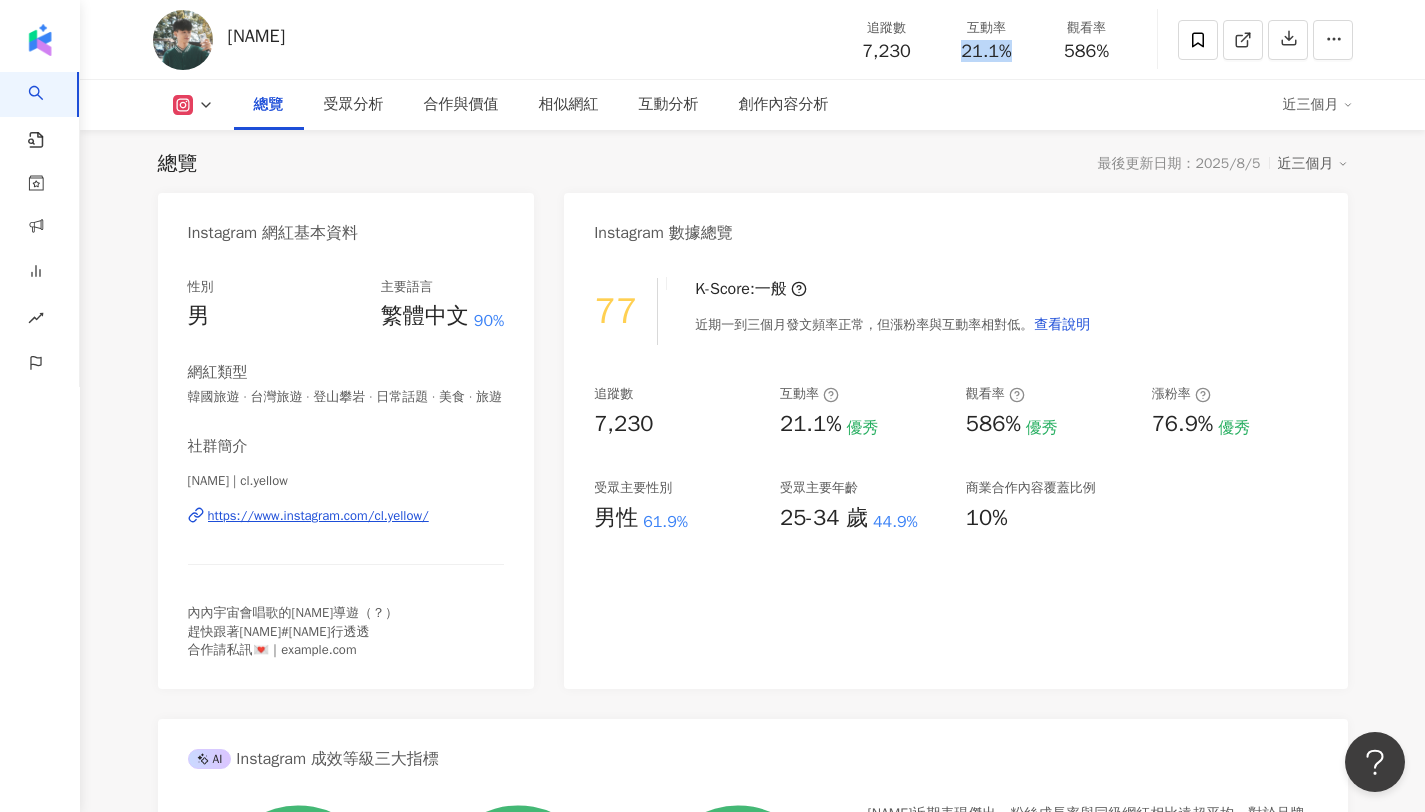 copy on "21.1%" 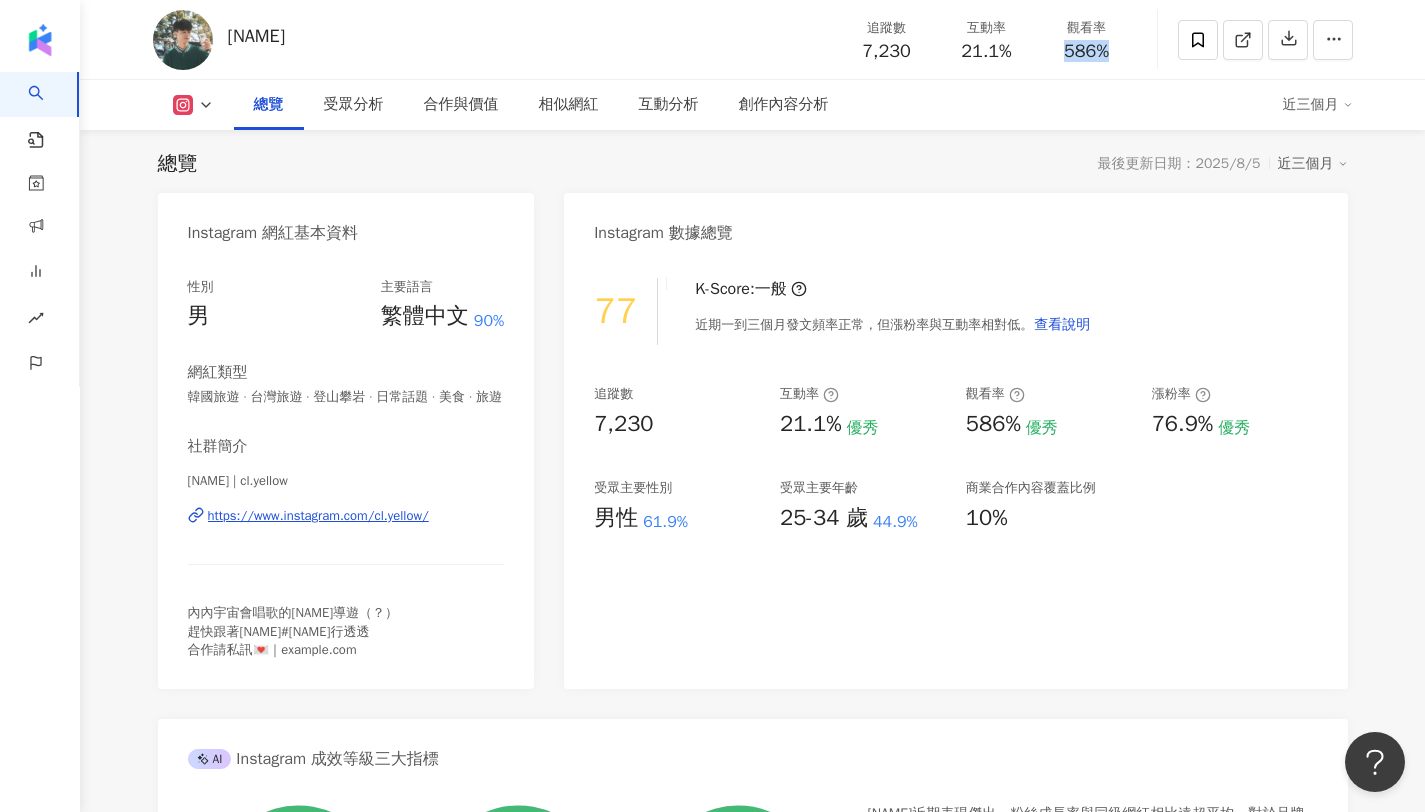 copy on "586%" 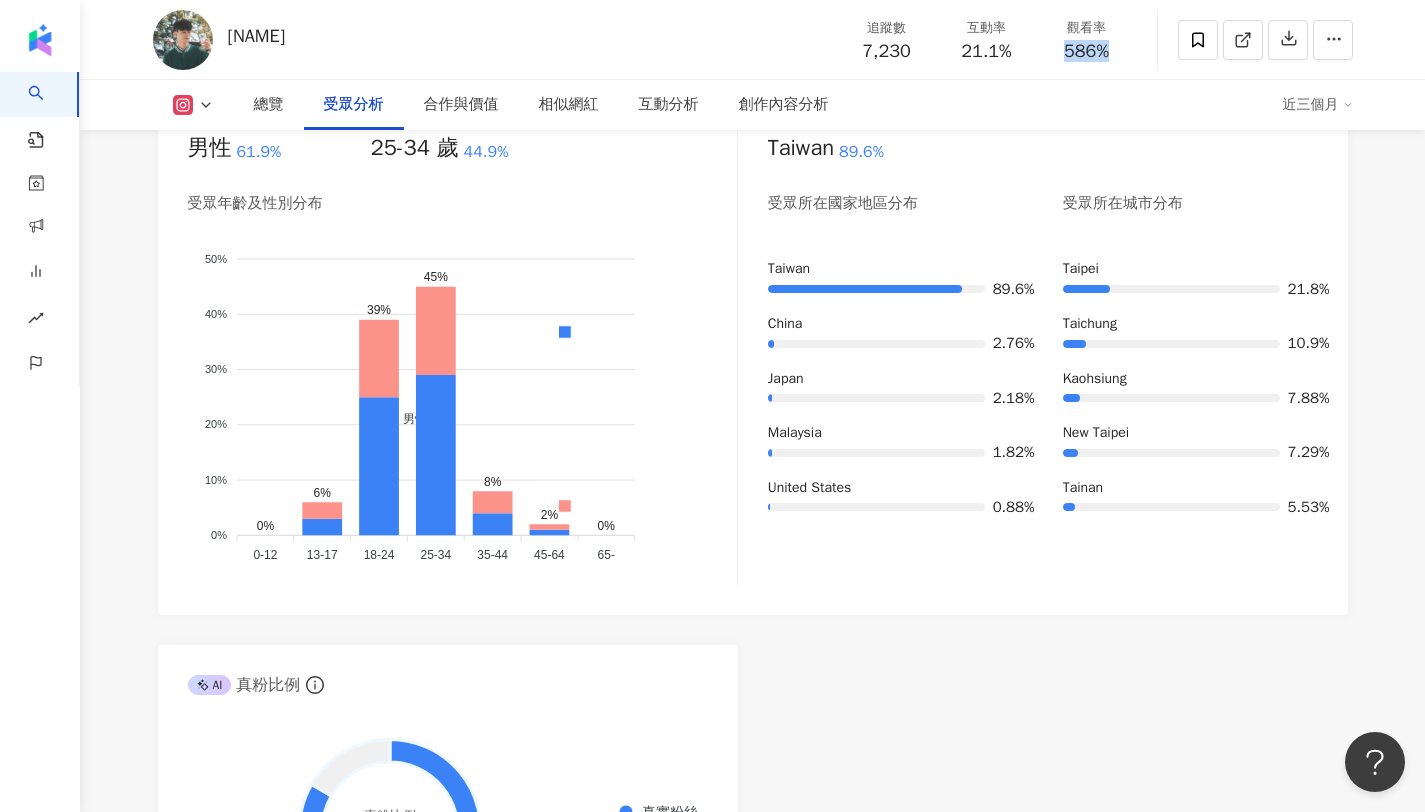scroll, scrollTop: 1855, scrollLeft: 0, axis: vertical 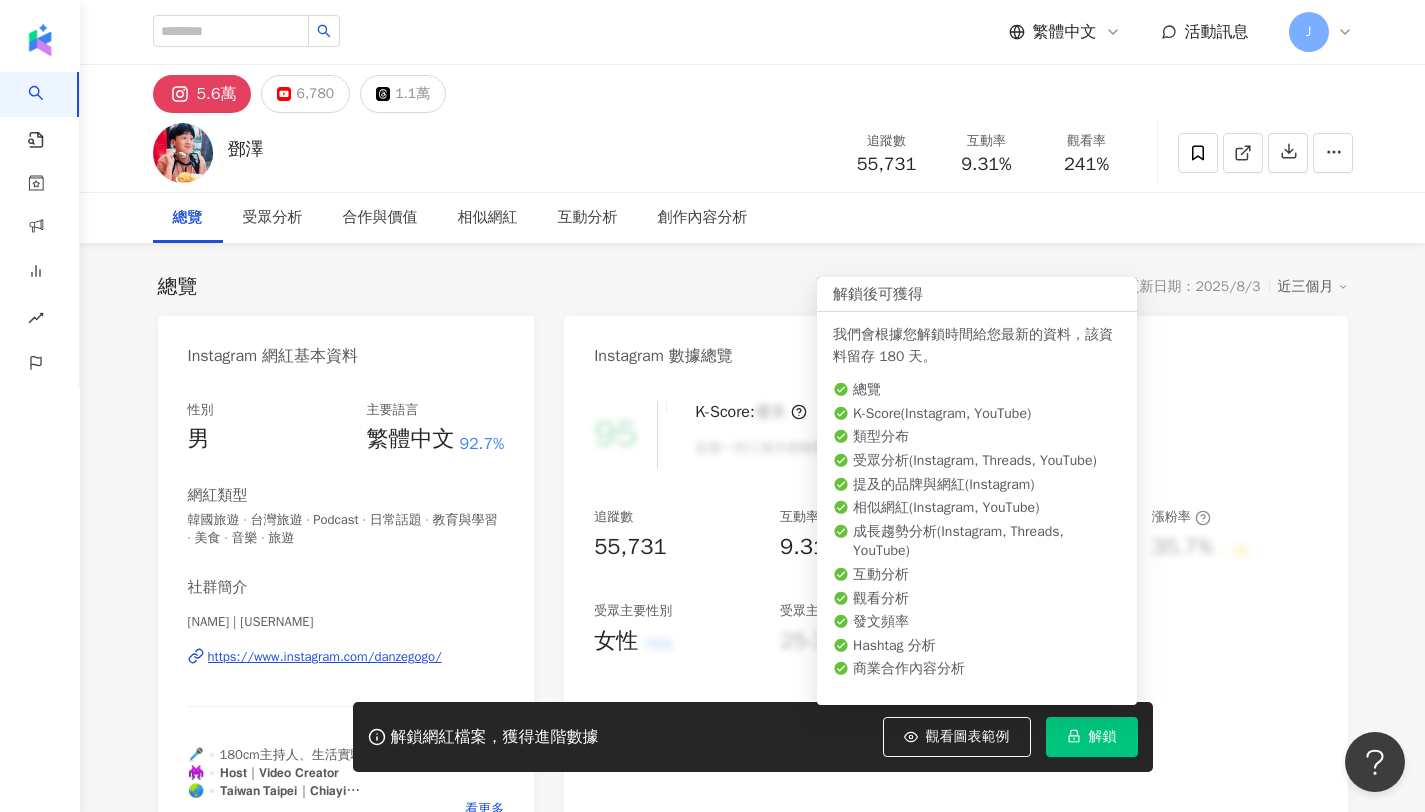click 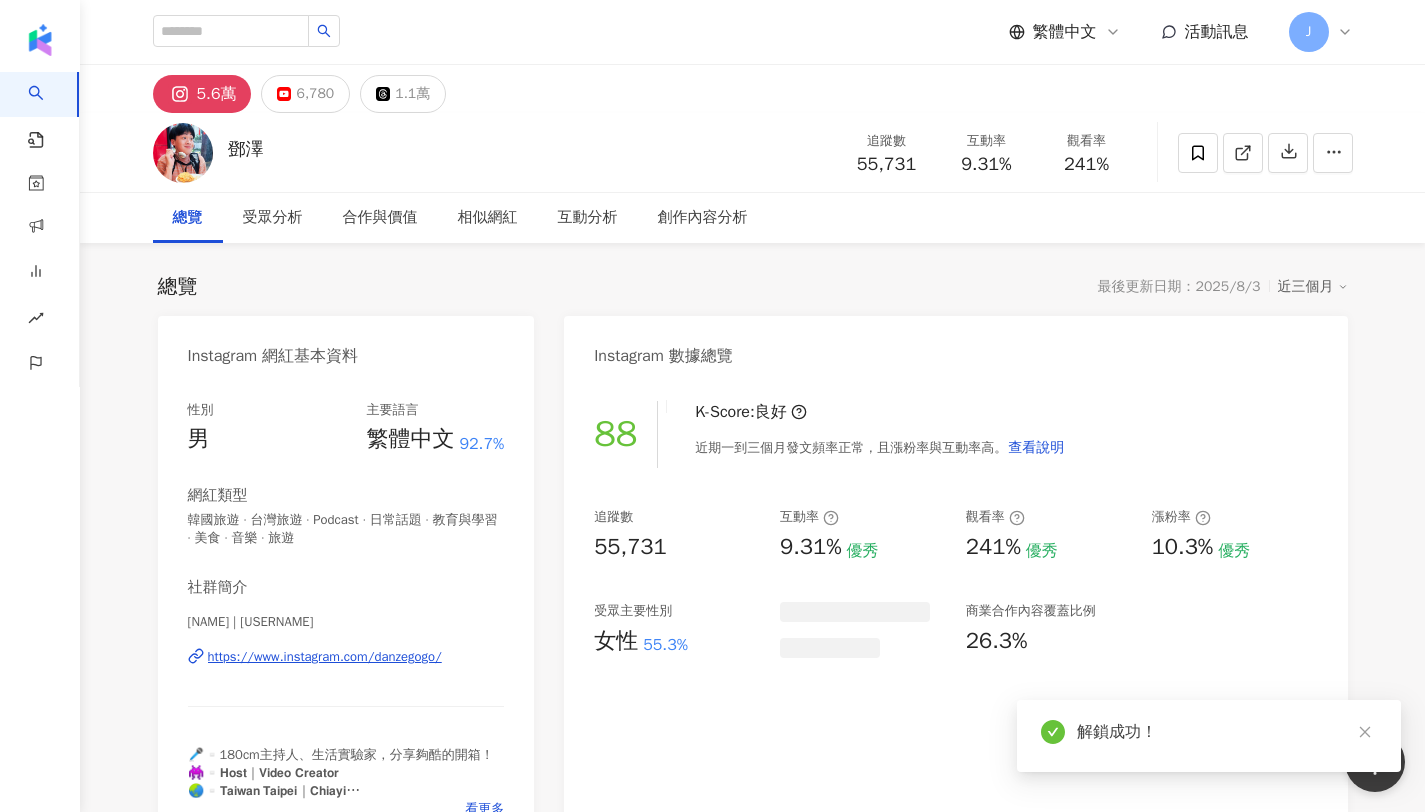 click on "追蹤數 55,731 互動率 9.31% 觀看率 241%" at bounding box center (987, 152) 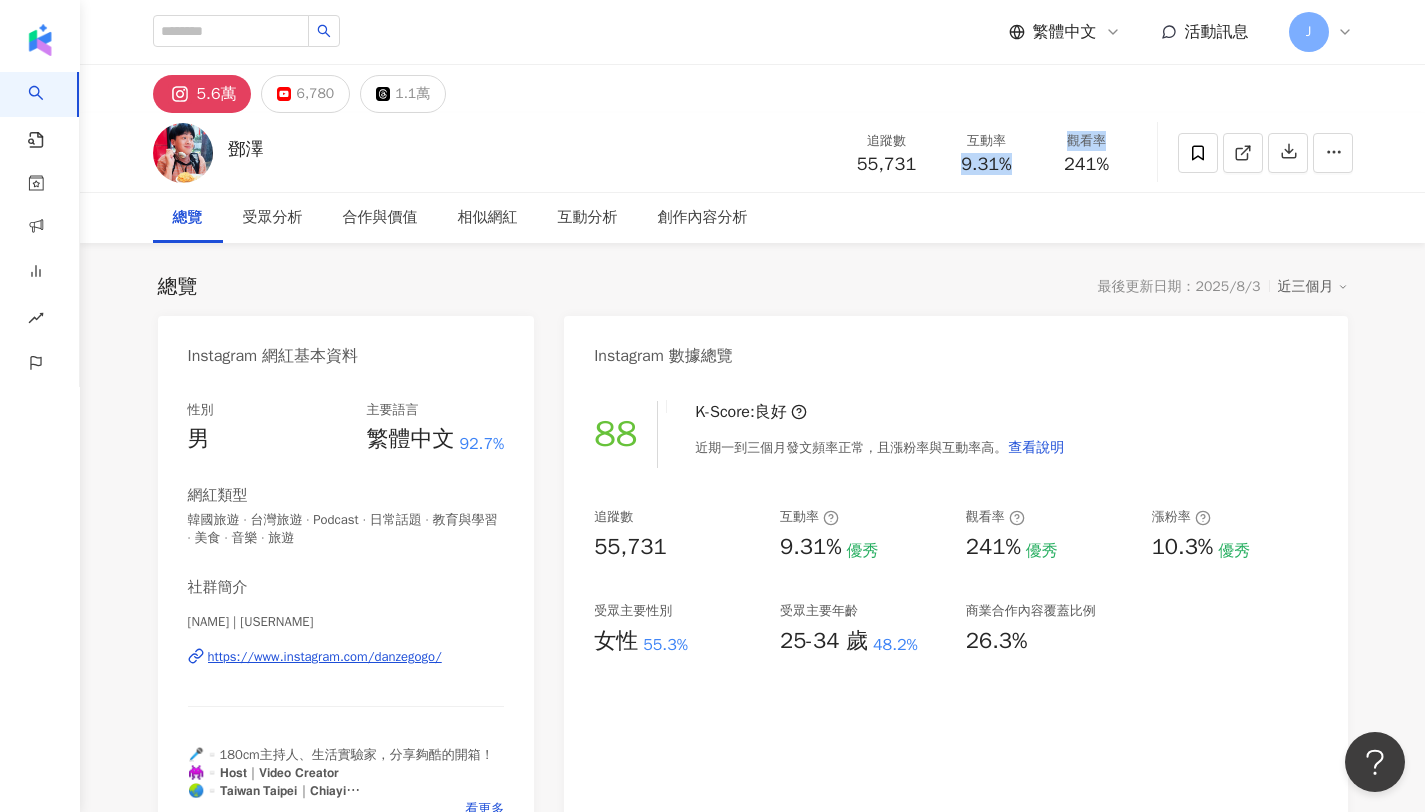 click on "總覽 最後更新日期：2025/8/3 近三個月" at bounding box center [753, 287] 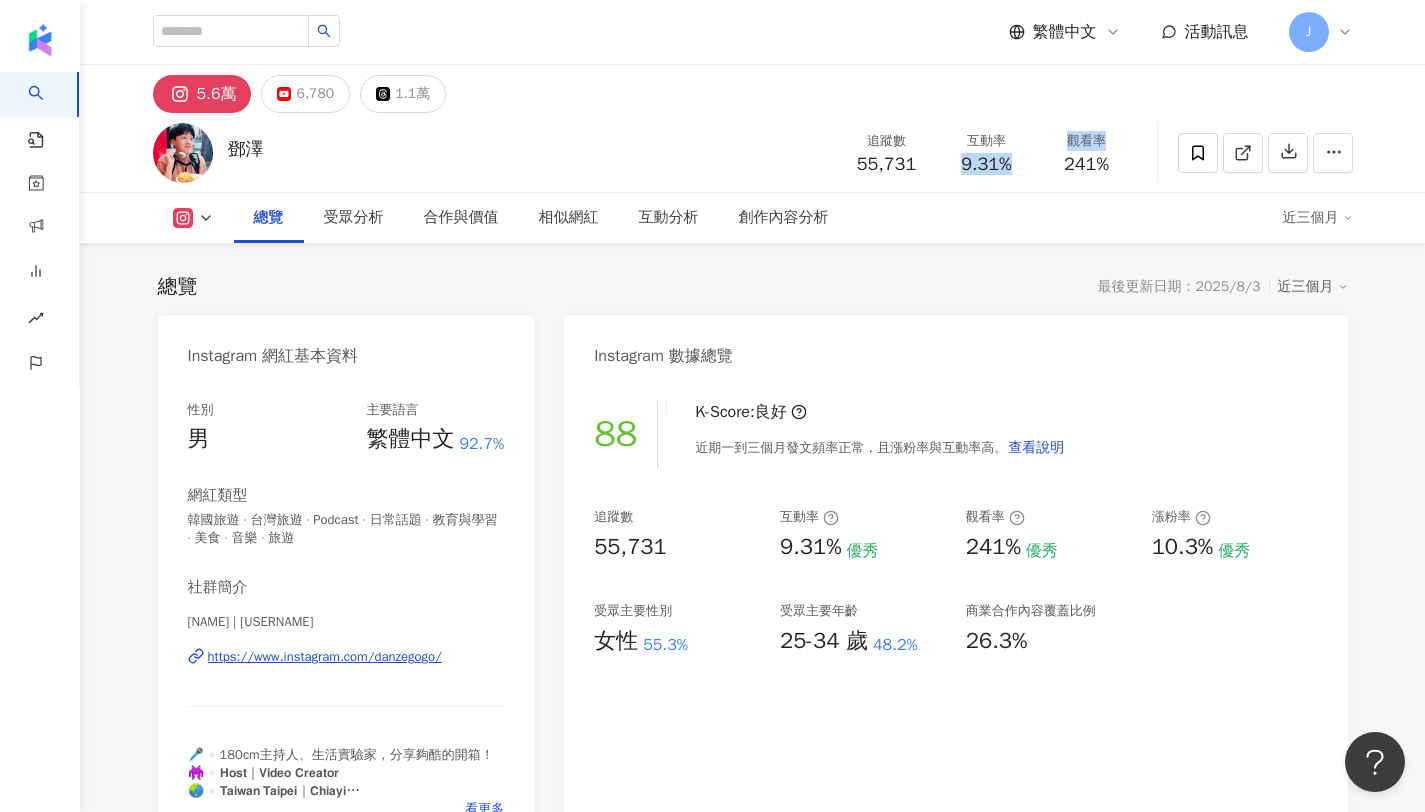 scroll, scrollTop: 123, scrollLeft: 0, axis: vertical 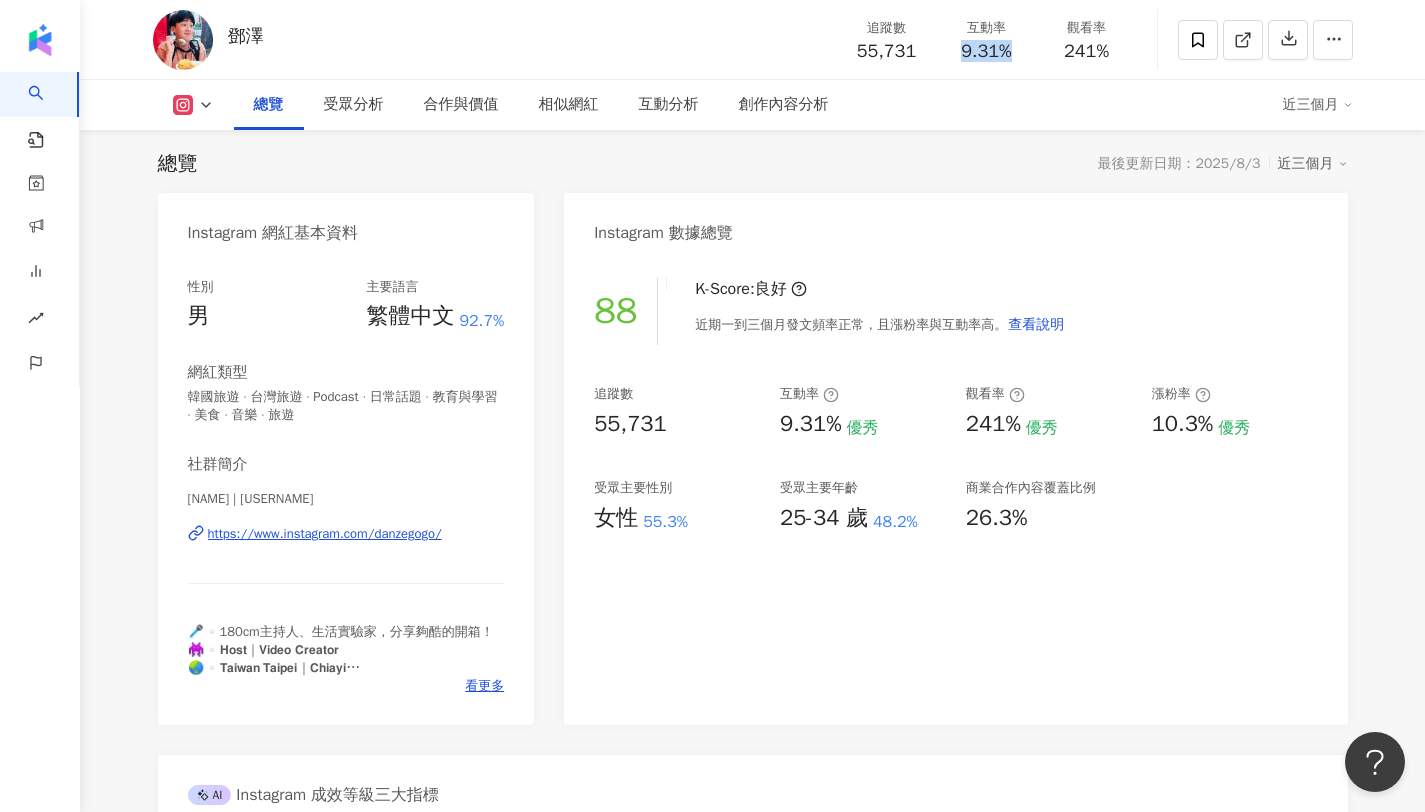 copy on "9.31%" 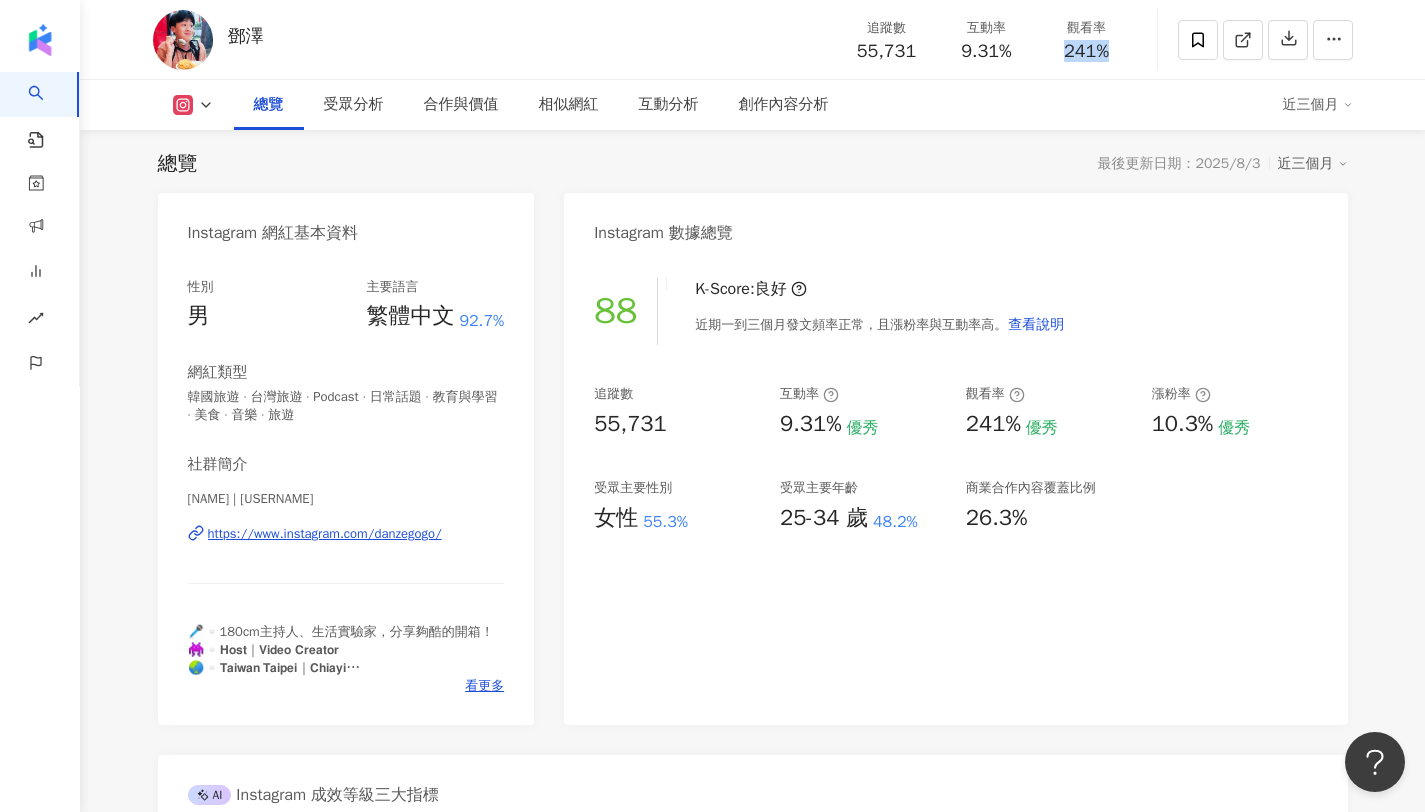 copy on "241%" 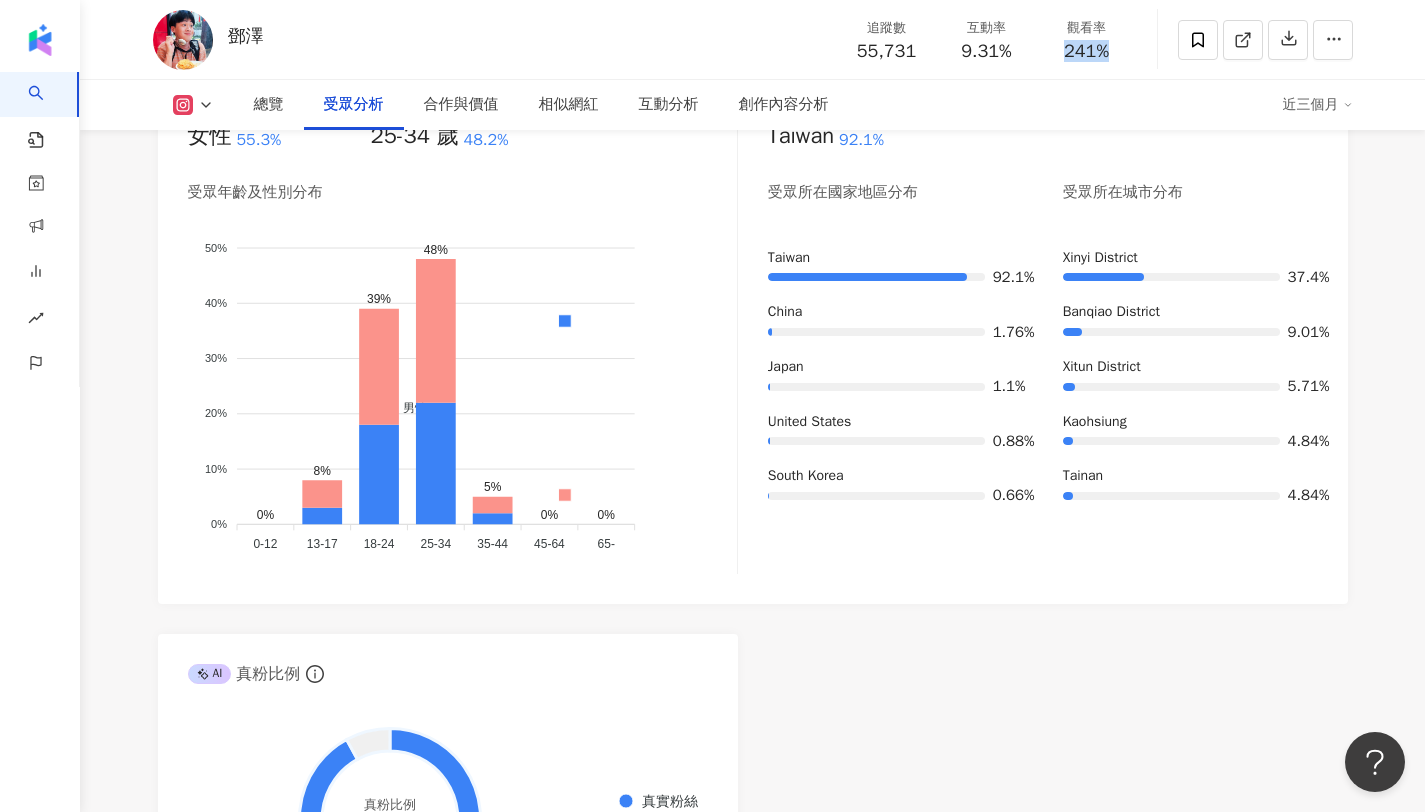 scroll, scrollTop: 1877, scrollLeft: 0, axis: vertical 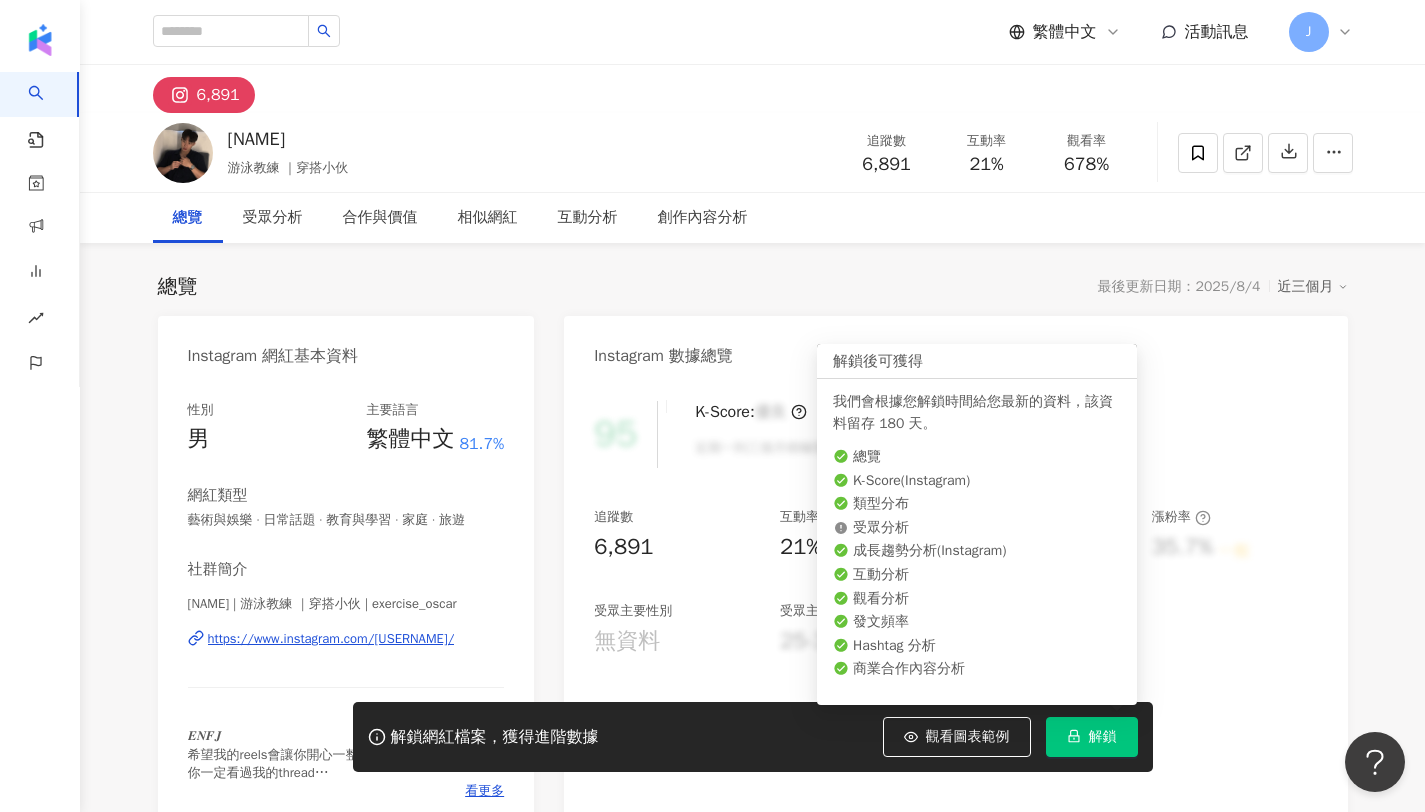 click on "解鎖" at bounding box center (1103, 737) 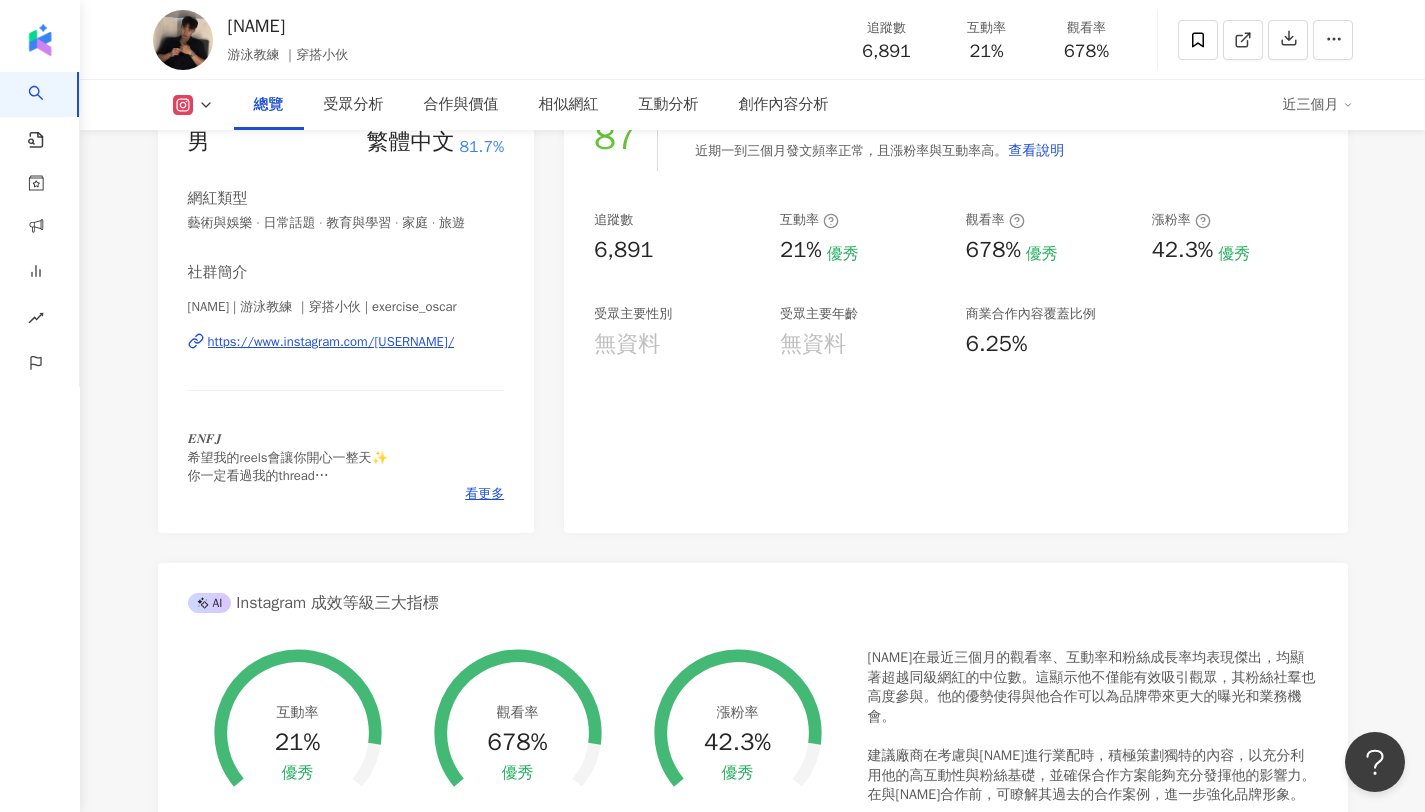 scroll, scrollTop: 0, scrollLeft: 0, axis: both 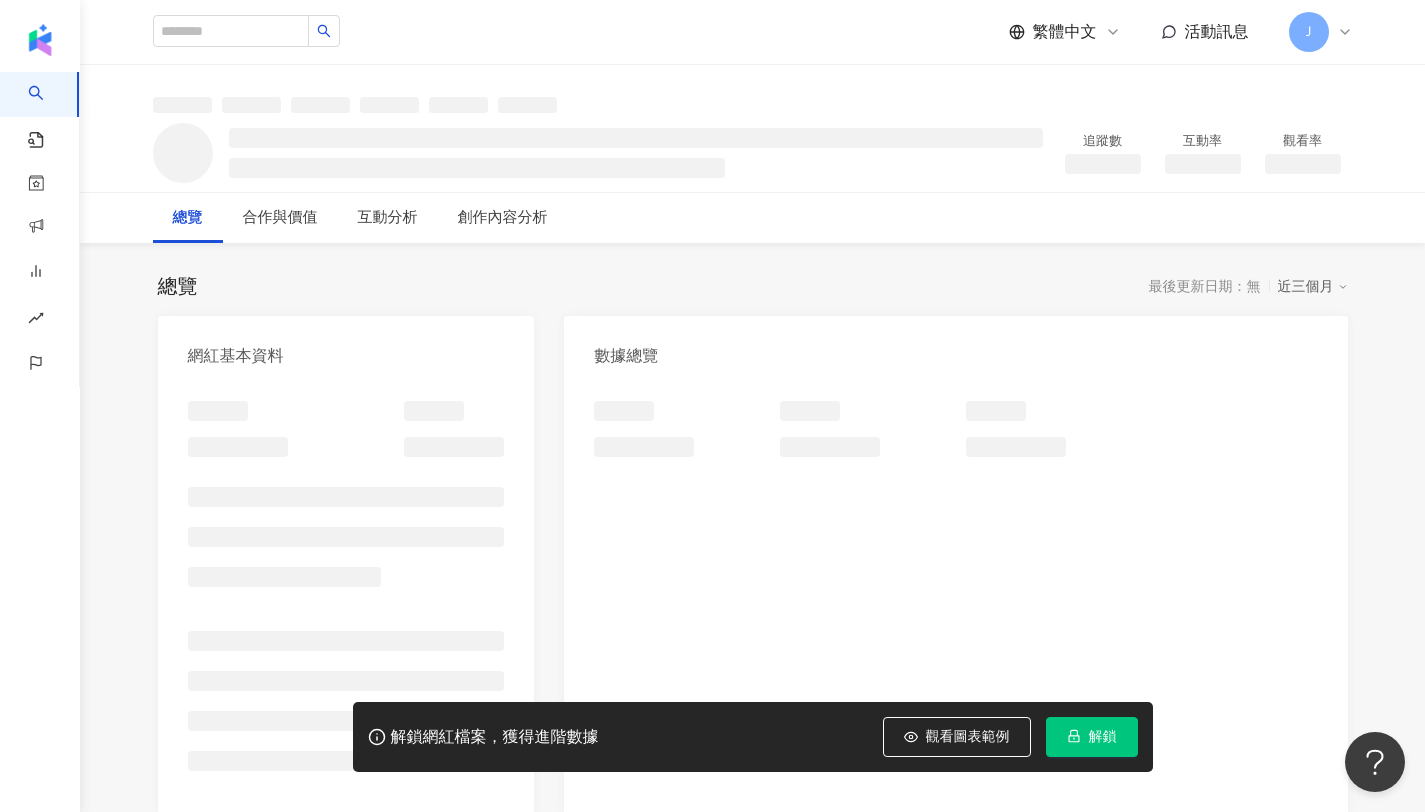 click on "解鎖" at bounding box center (1092, 737) 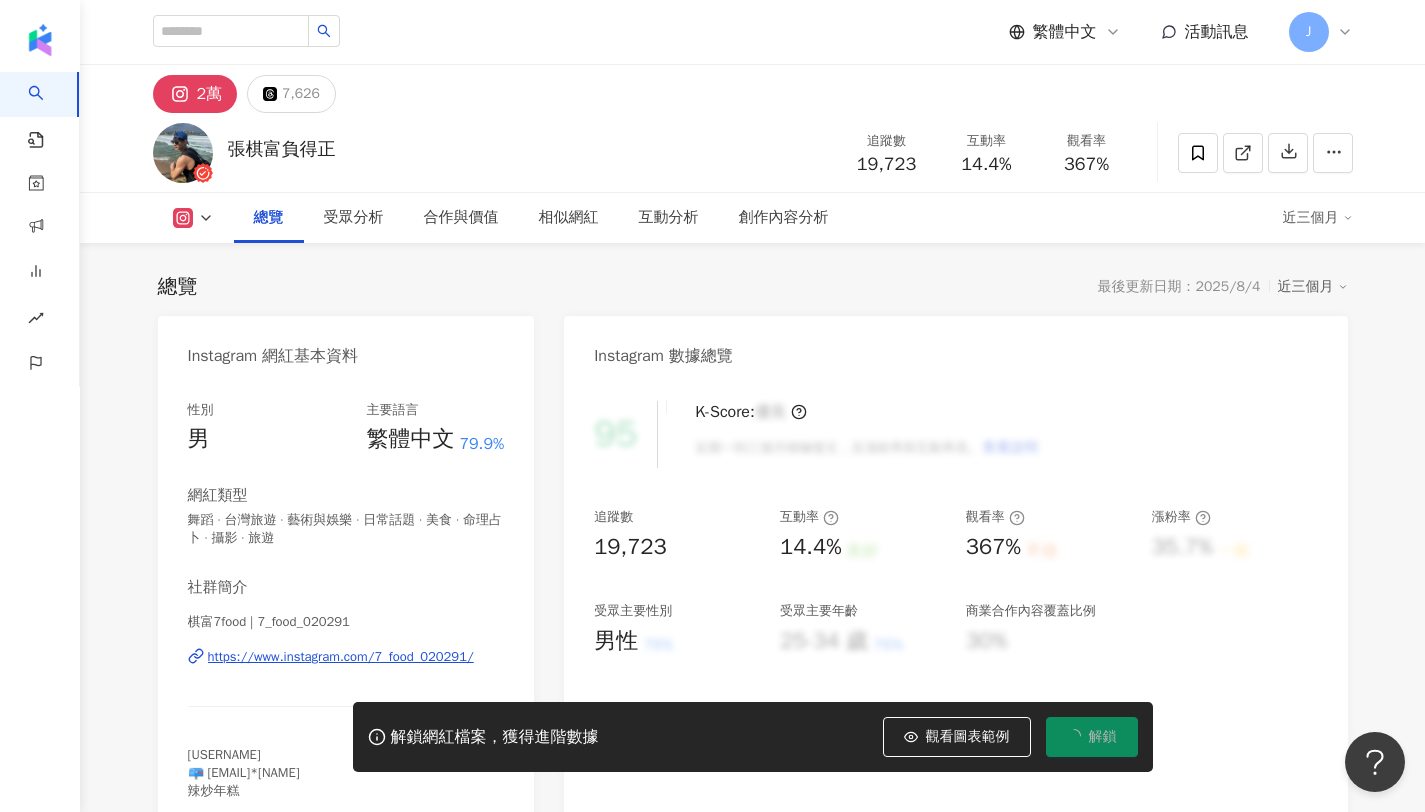 scroll, scrollTop: 123, scrollLeft: 0, axis: vertical 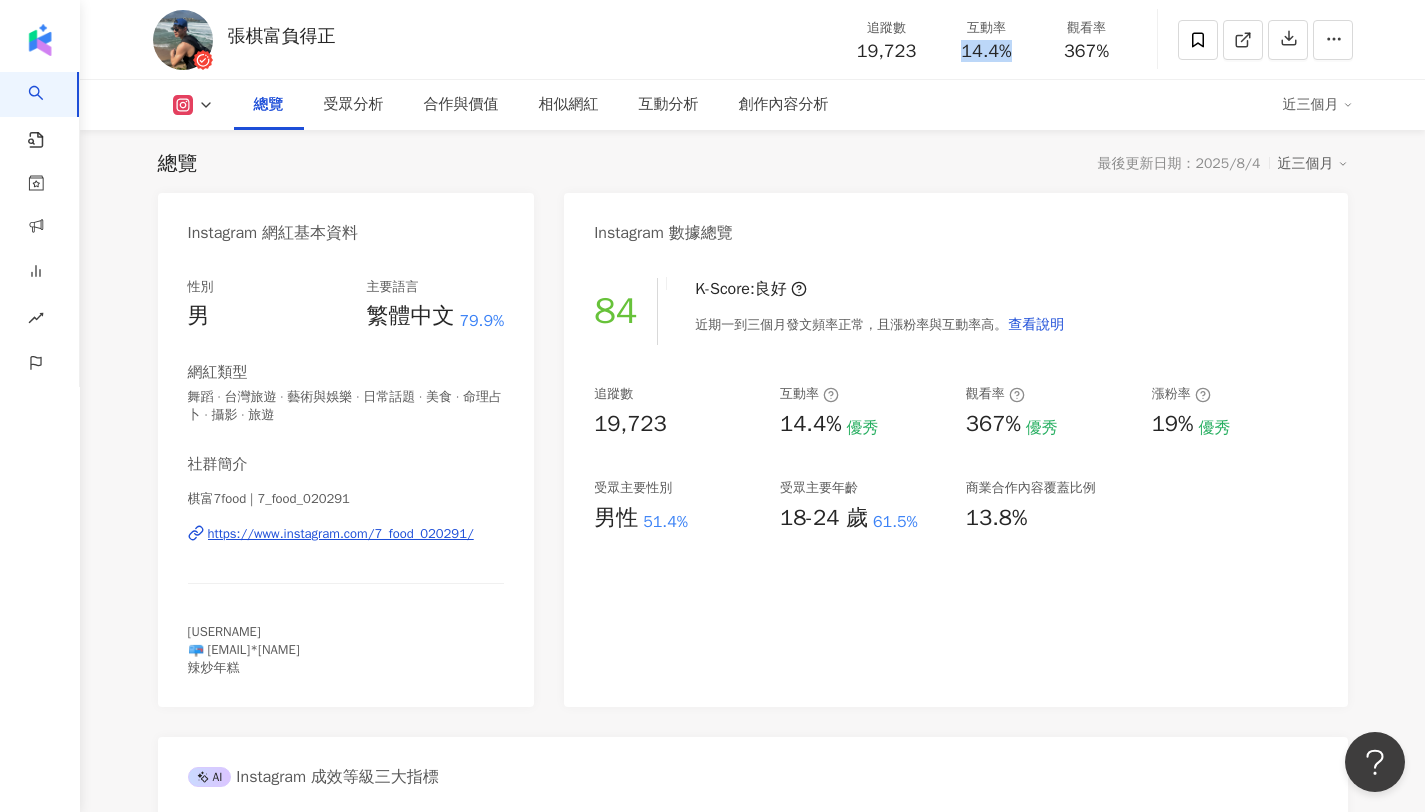 drag, startPoint x: 955, startPoint y: 47, endPoint x: 1021, endPoint y: 55, distance: 66.48308 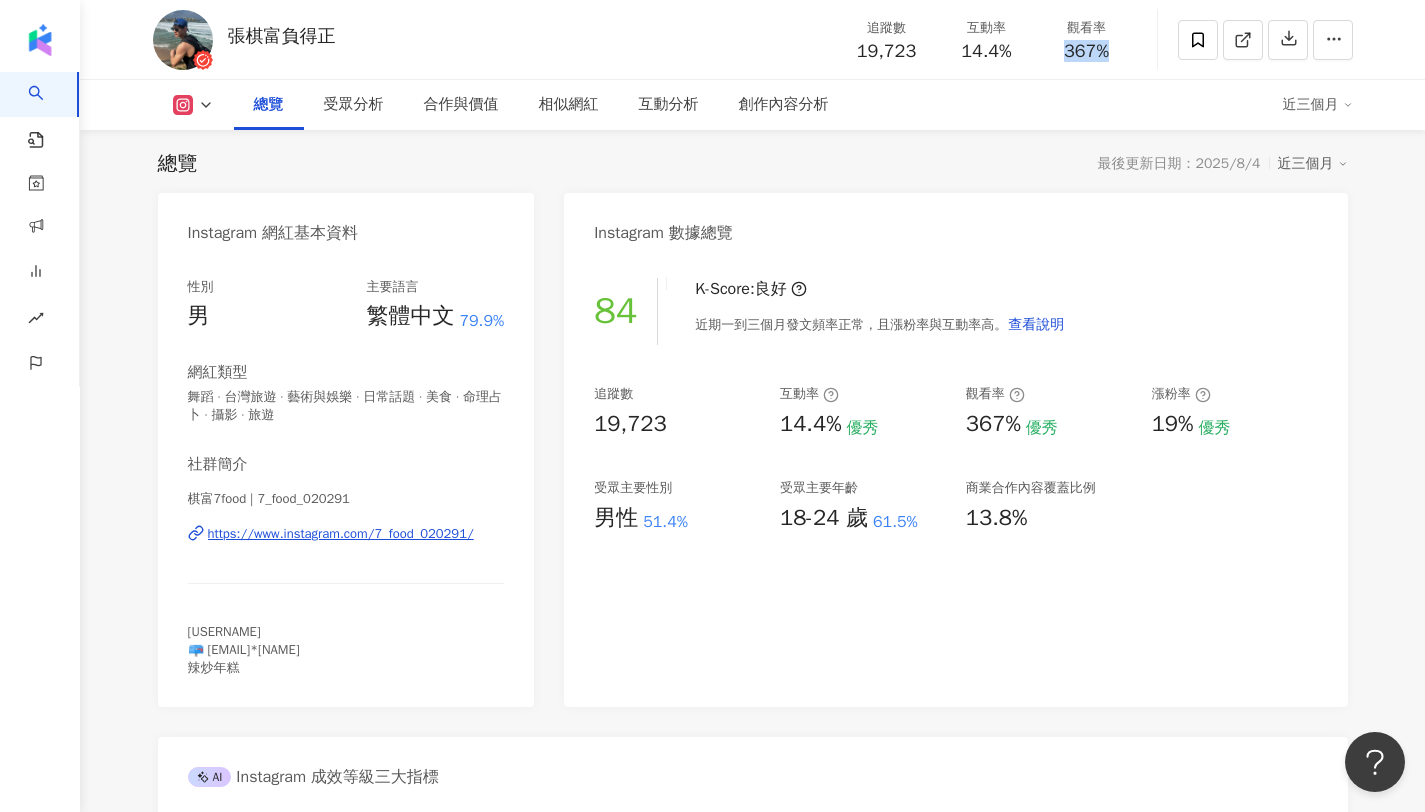 drag, startPoint x: 1062, startPoint y: 51, endPoint x: 1111, endPoint y: 54, distance: 49.09175 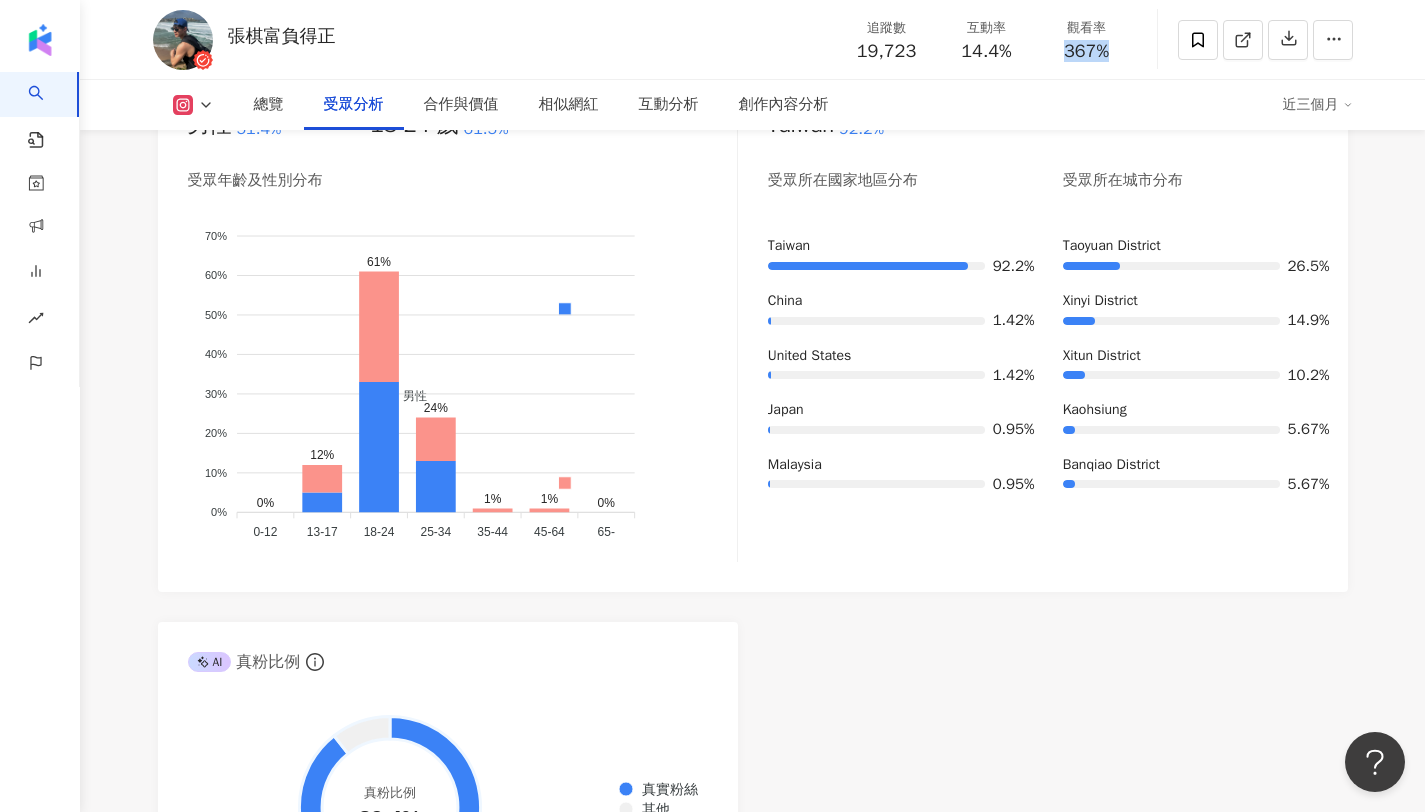 scroll, scrollTop: 1922, scrollLeft: 0, axis: vertical 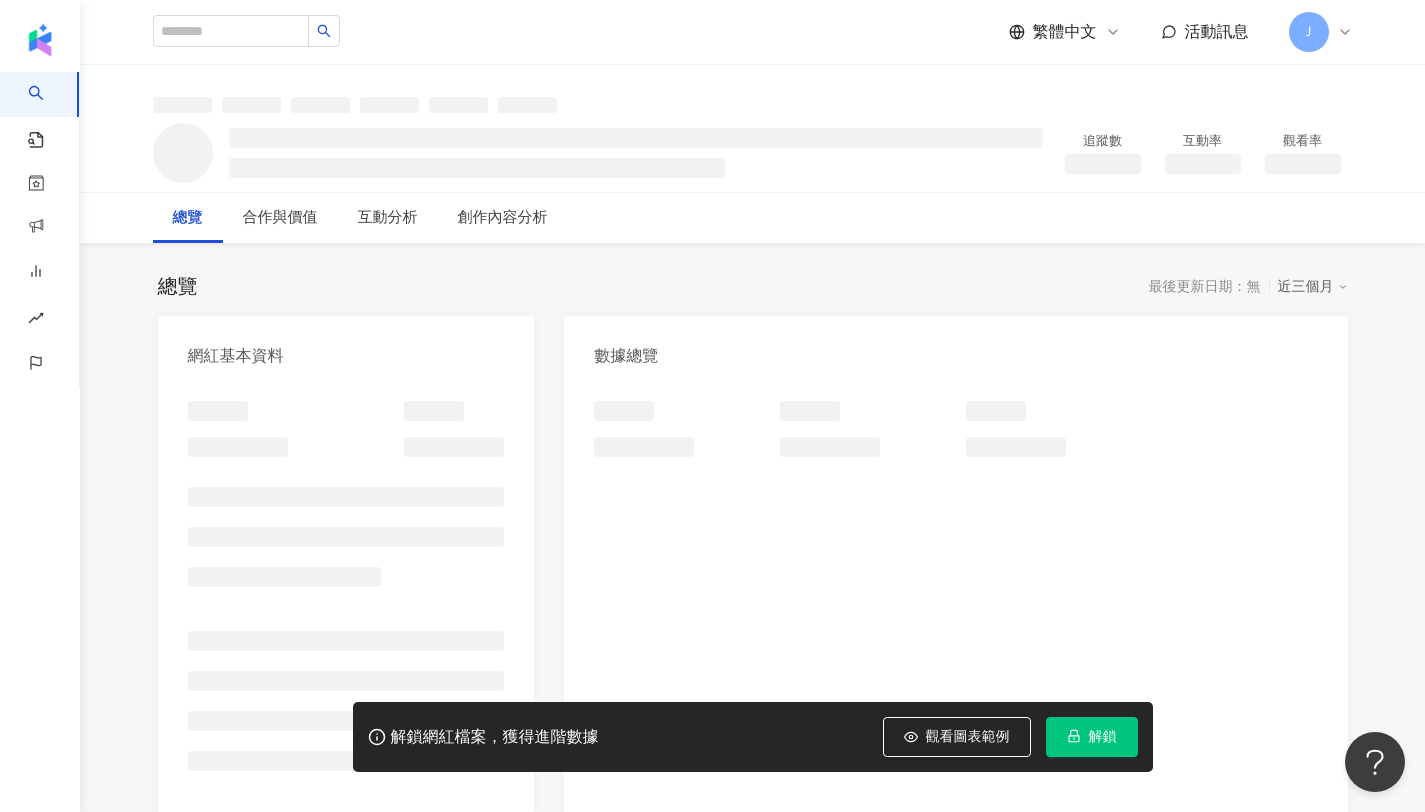 click on "解鎖" at bounding box center (1092, 737) 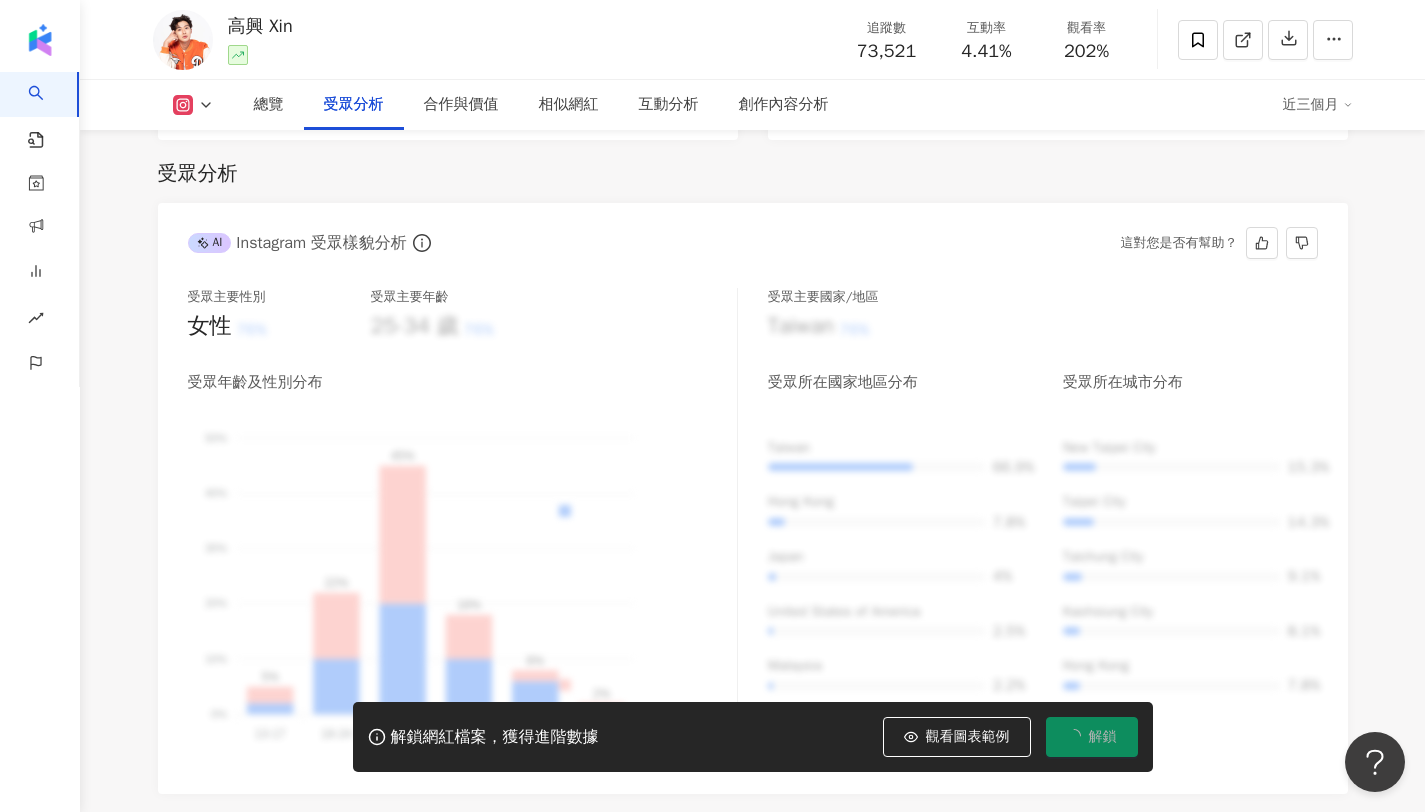 scroll, scrollTop: 0, scrollLeft: 0, axis: both 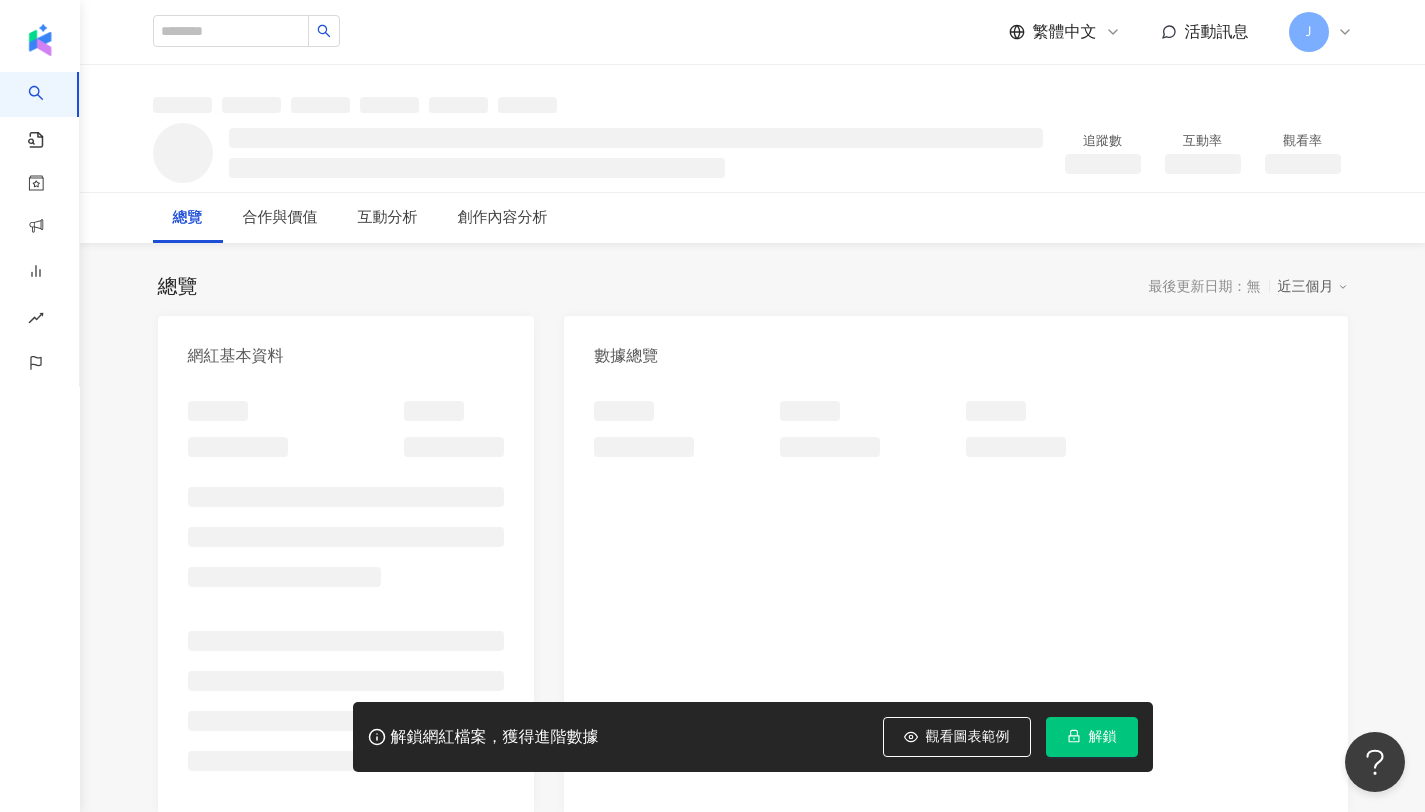 click on "解鎖" at bounding box center [1103, 737] 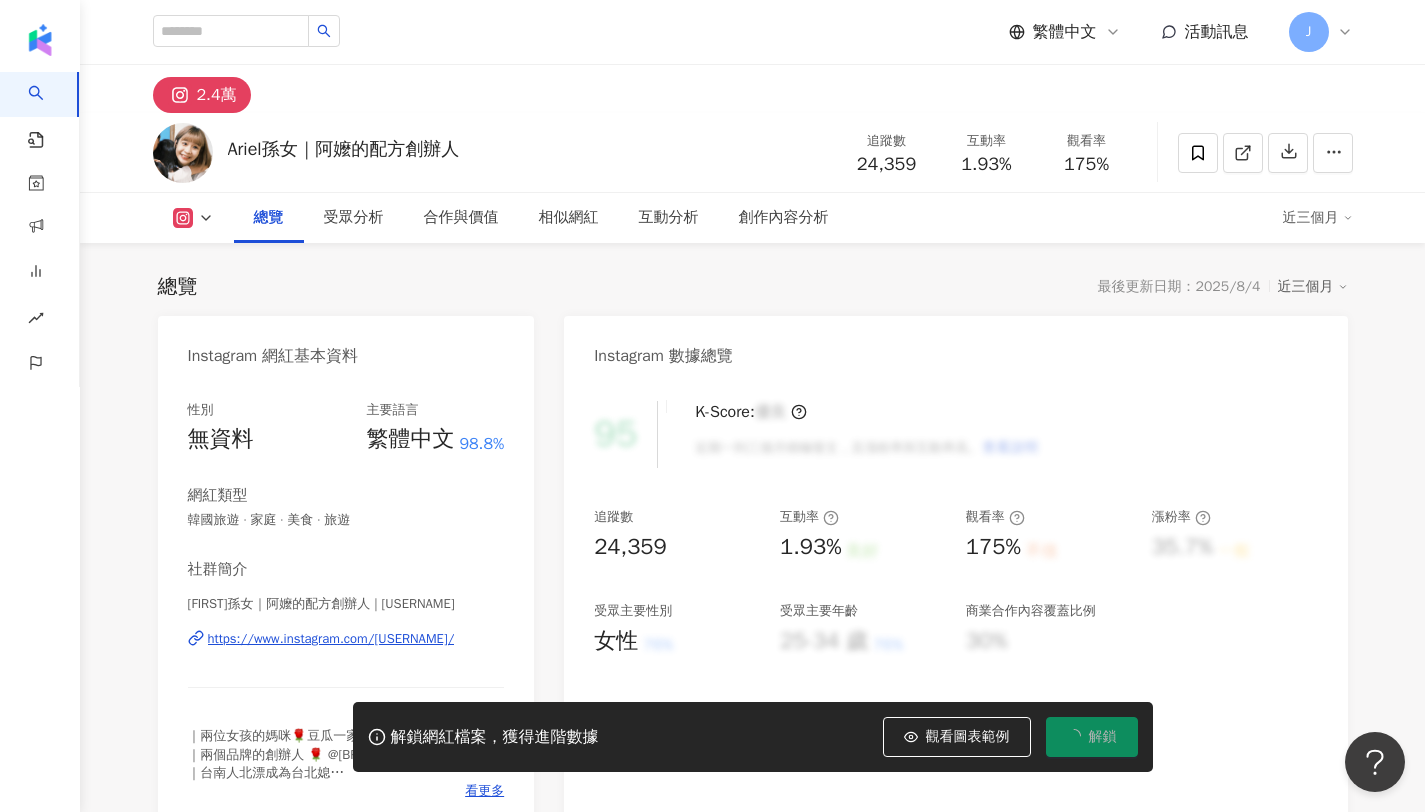 scroll, scrollTop: 123, scrollLeft: 0, axis: vertical 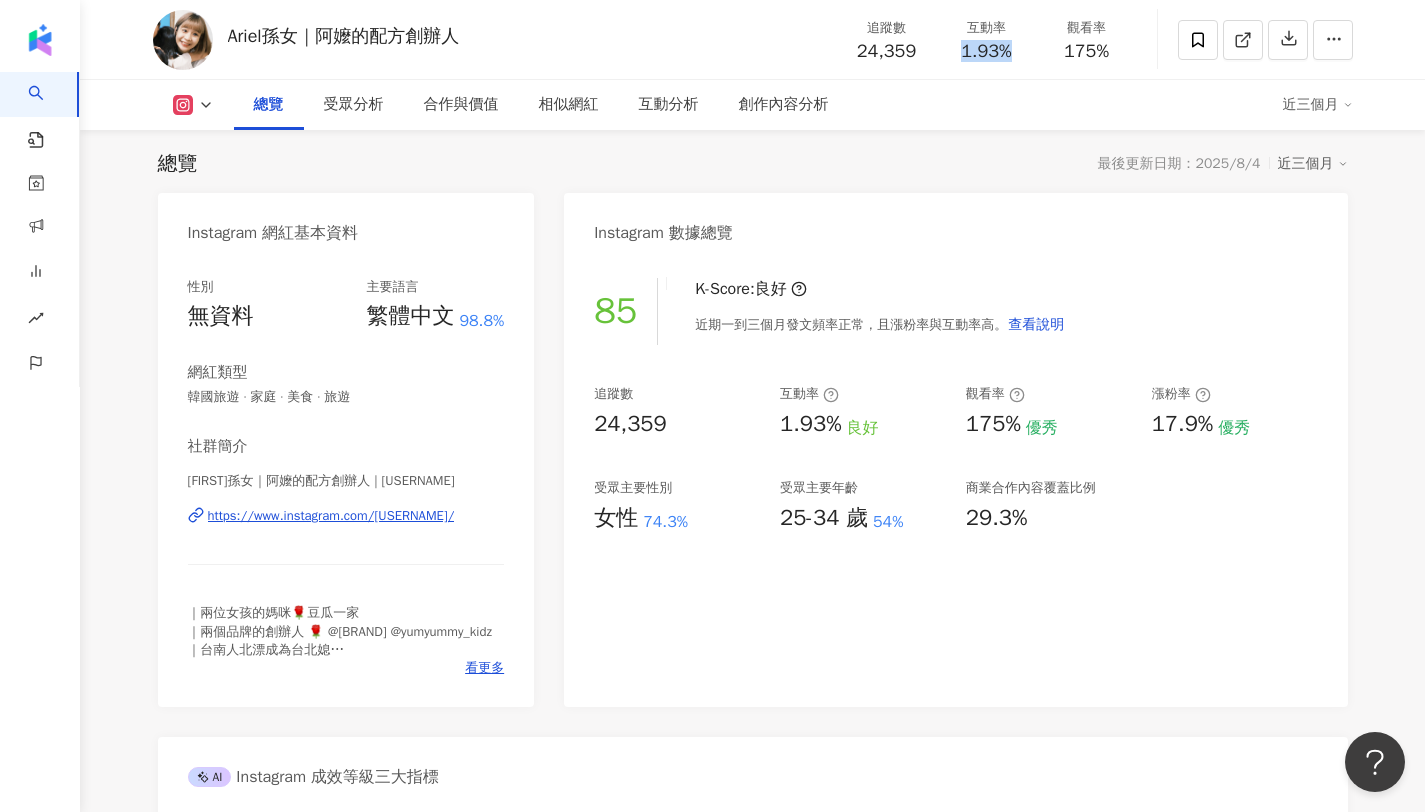 drag, startPoint x: 954, startPoint y: 49, endPoint x: 1031, endPoint y: 52, distance: 77.05842 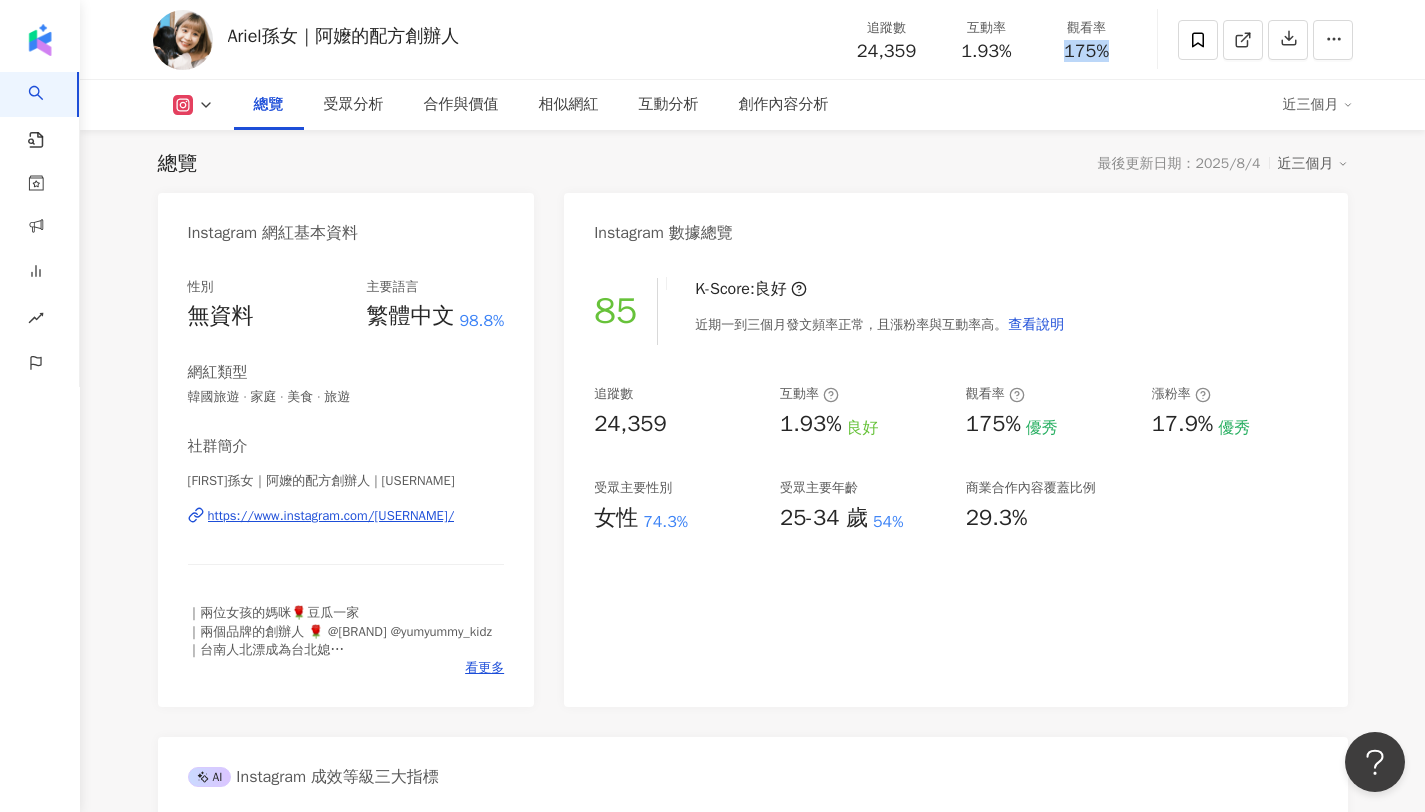 drag, startPoint x: 1062, startPoint y: 47, endPoint x: 1151, endPoint y: 48, distance: 89.005615 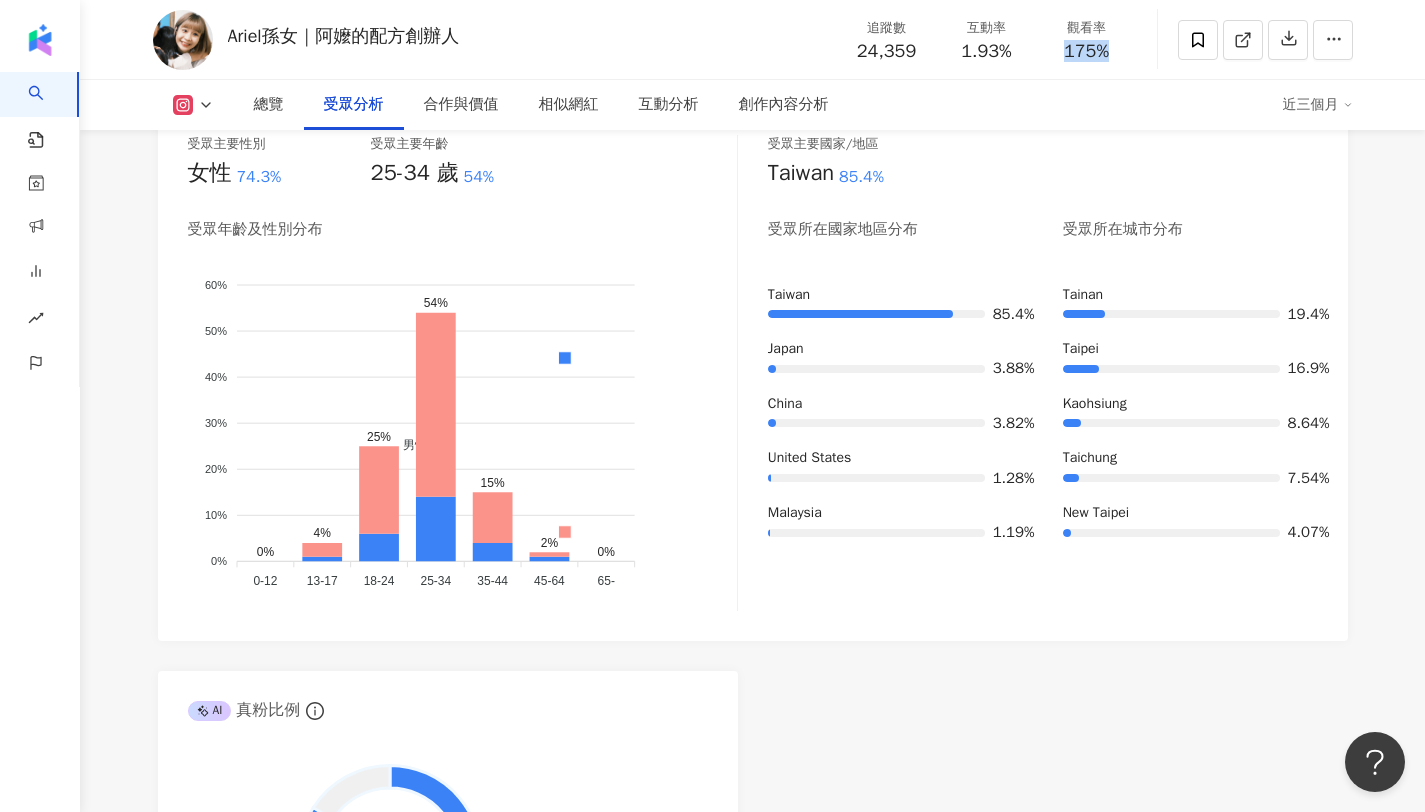 scroll, scrollTop: 1846, scrollLeft: 0, axis: vertical 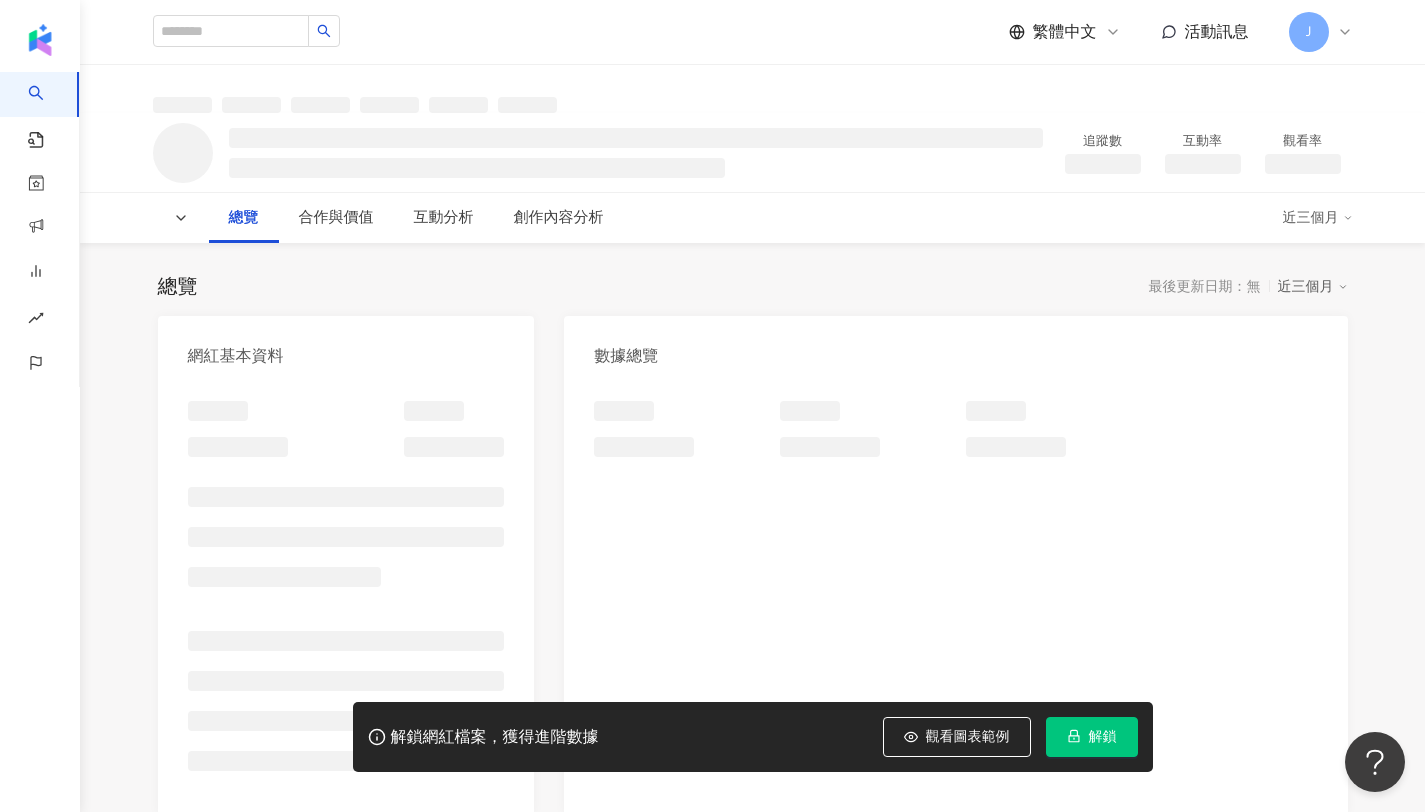 click on "解鎖" at bounding box center [1092, 737] 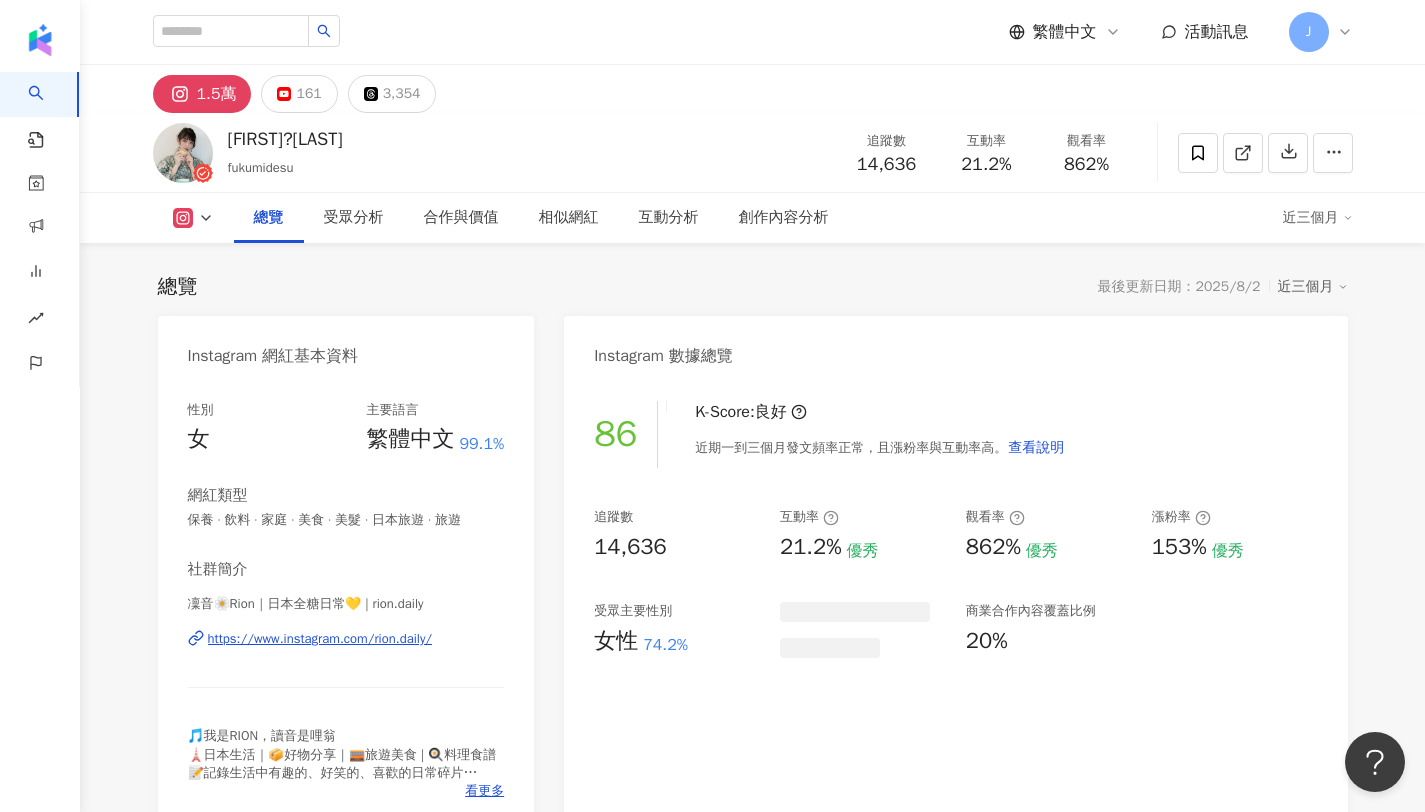 scroll, scrollTop: 123, scrollLeft: 0, axis: vertical 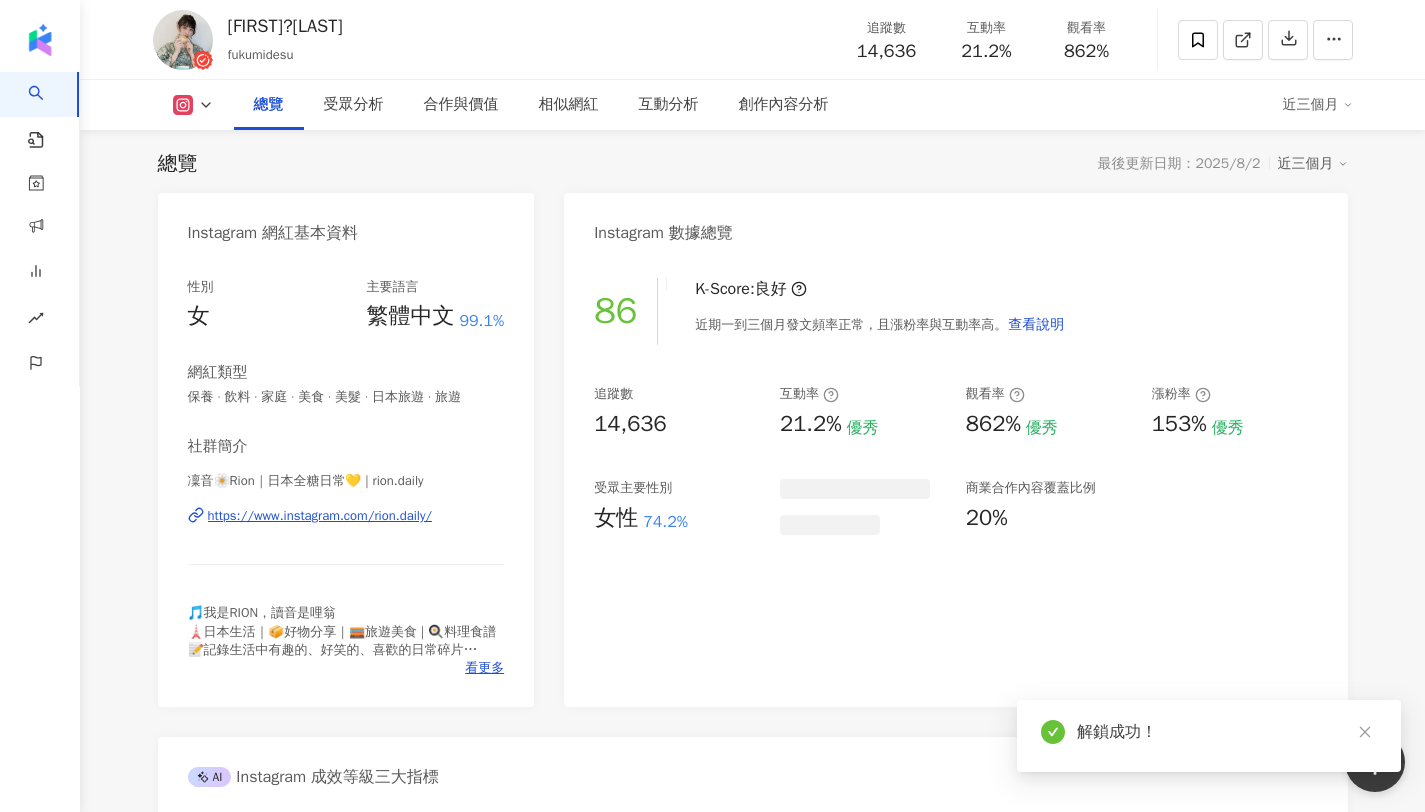 click on "Fukumi?ふくみ fukumidesu 追蹤數 14,636 互動率 21.2% 觀看率 862%" at bounding box center [753, 39] 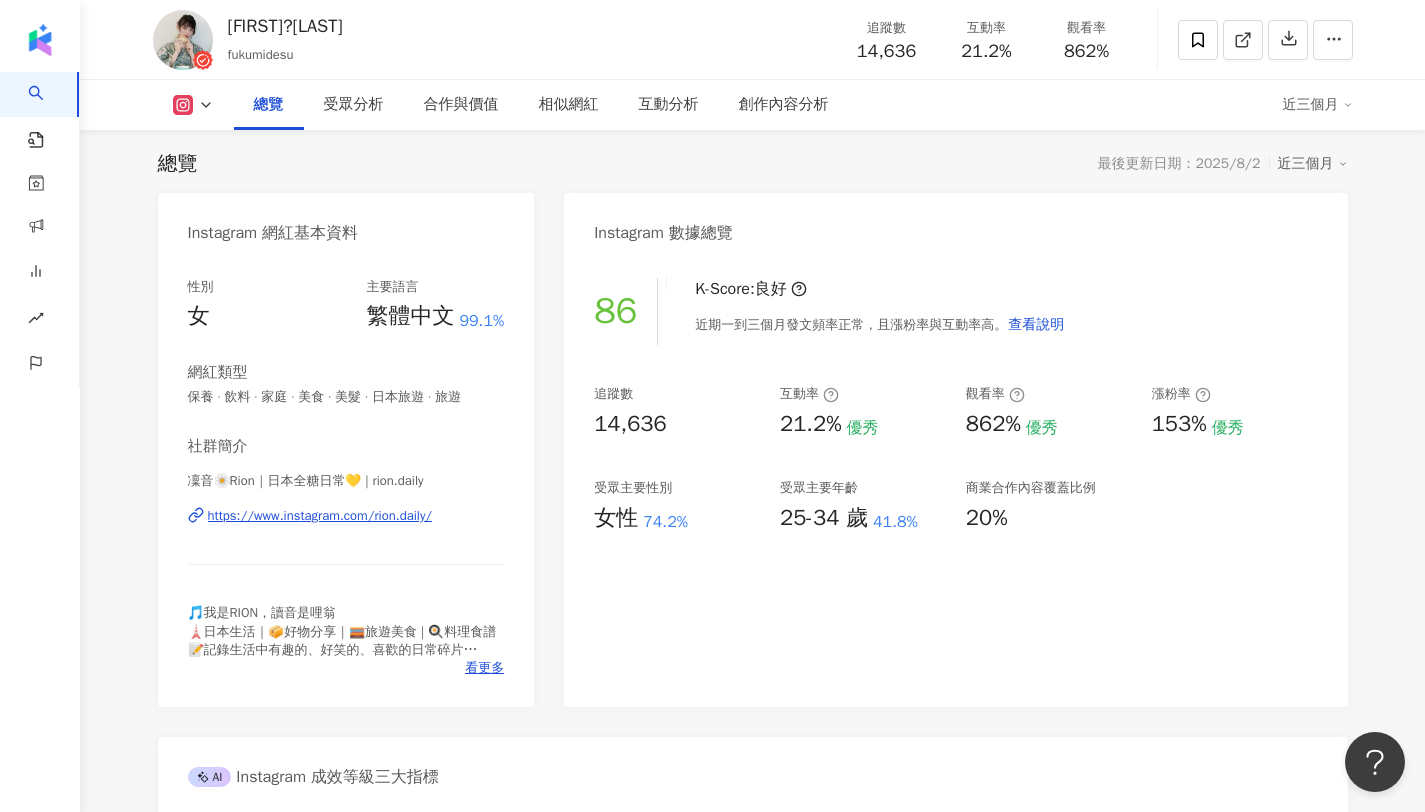 click on "觀看率 862%" at bounding box center (1087, 39) 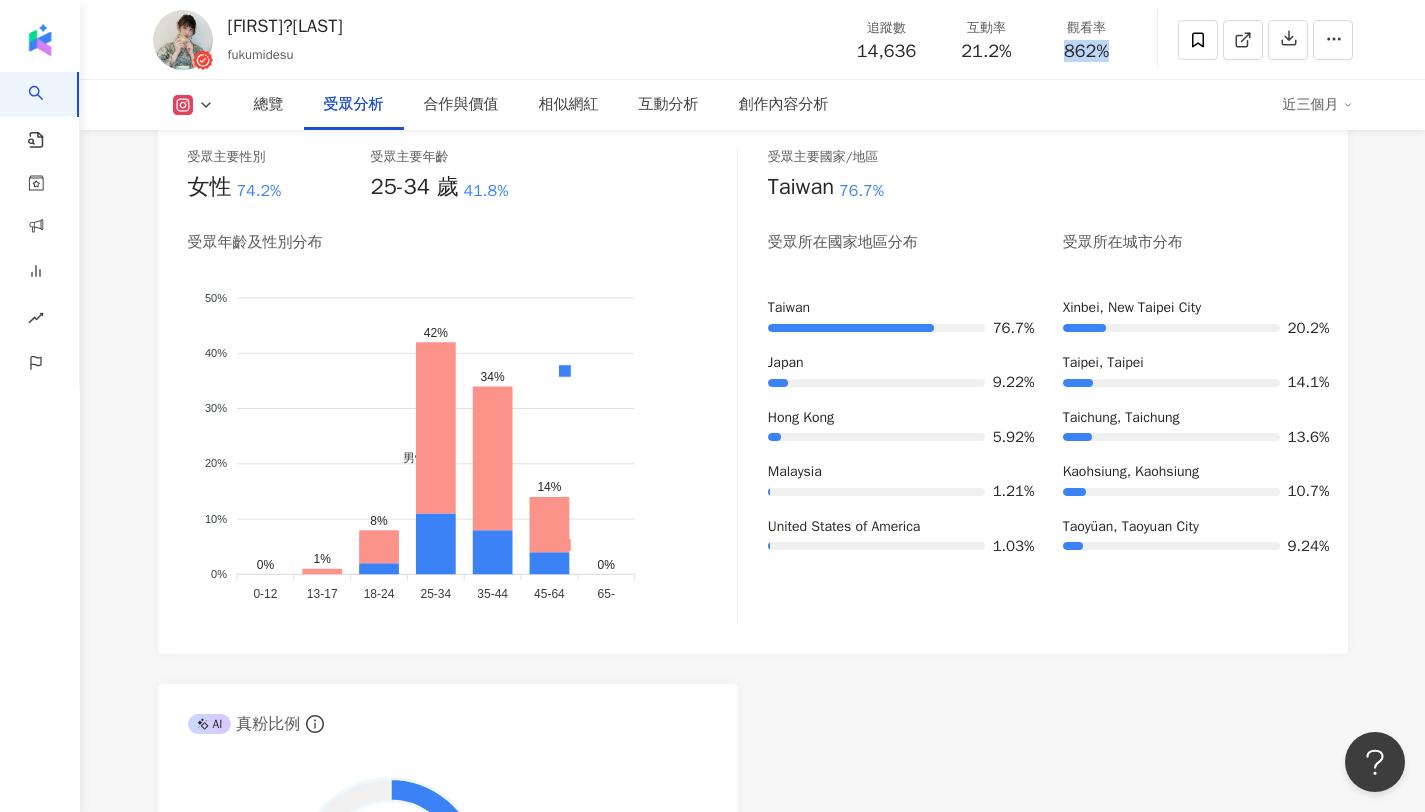 scroll, scrollTop: 1857, scrollLeft: 0, axis: vertical 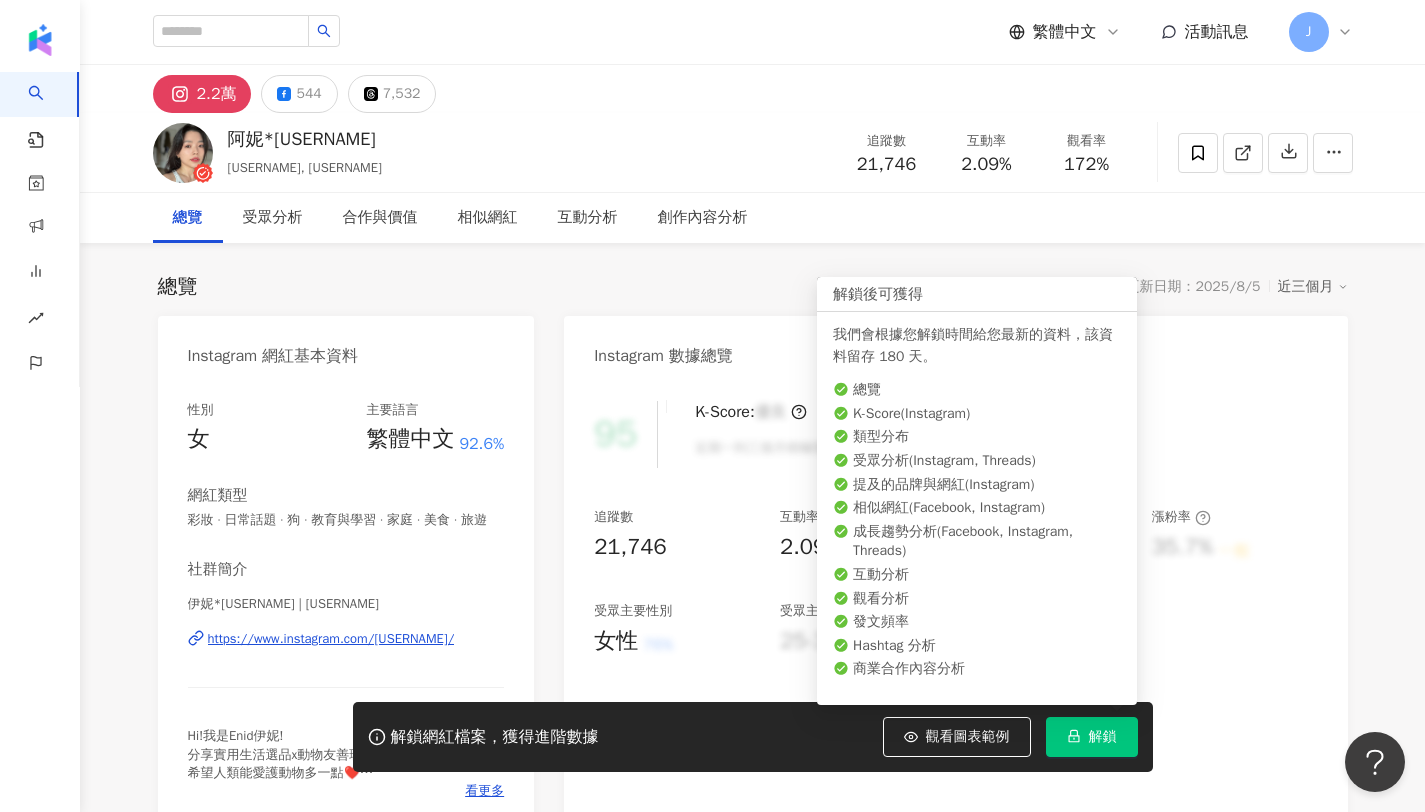 click on "解鎖" at bounding box center (1103, 737) 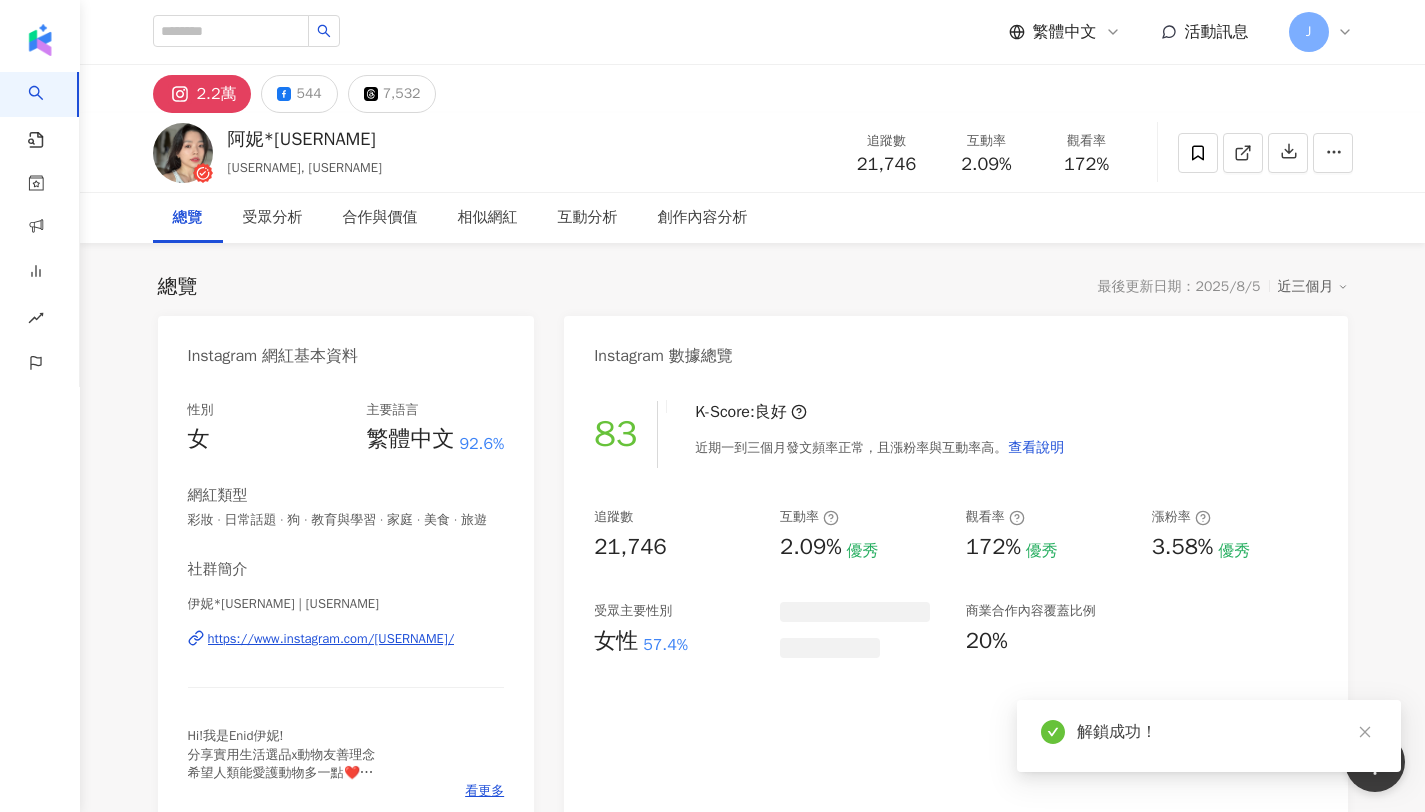 click on "2.09%" at bounding box center (987, 165) 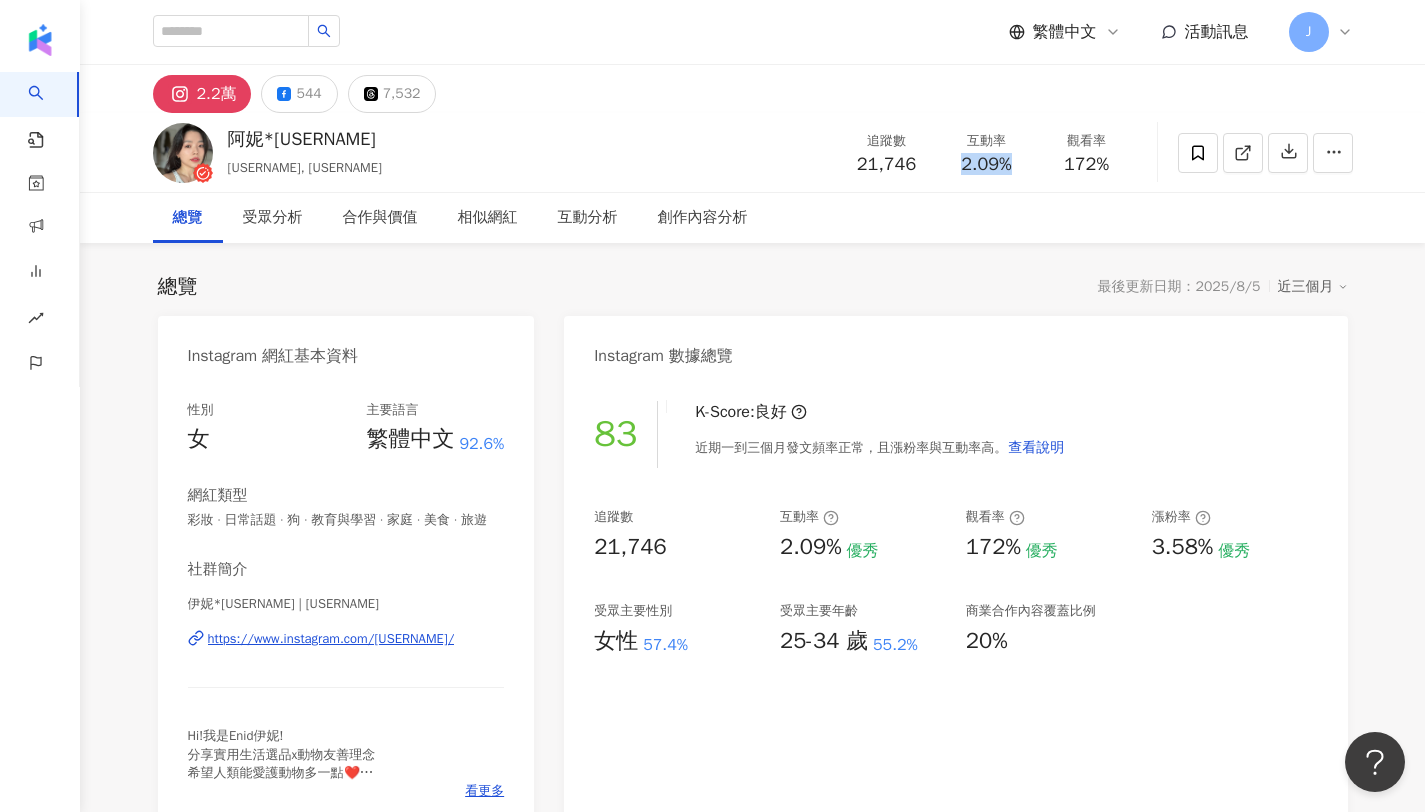 scroll, scrollTop: 123, scrollLeft: 0, axis: vertical 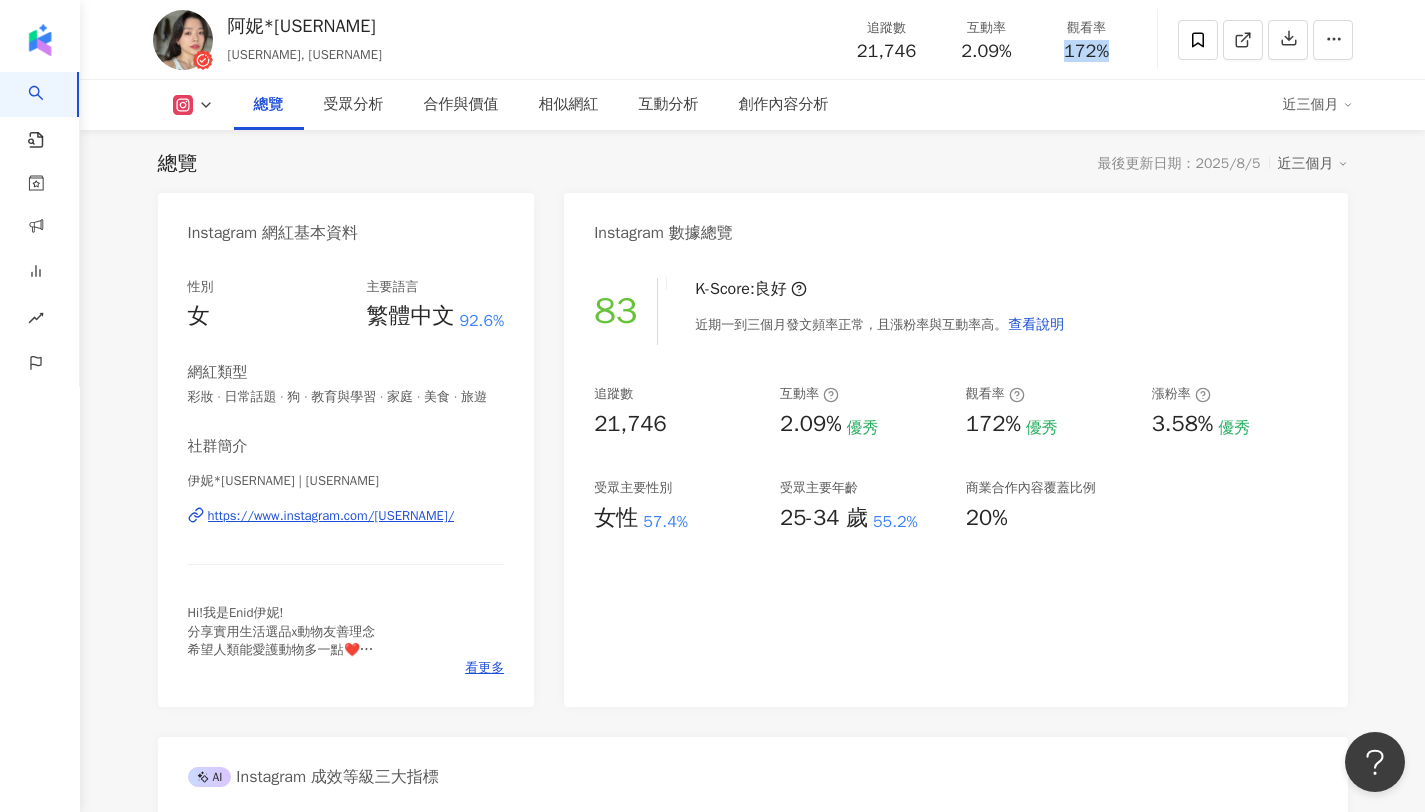 drag, startPoint x: 1060, startPoint y: 49, endPoint x: 1145, endPoint y: 48, distance: 85.00588 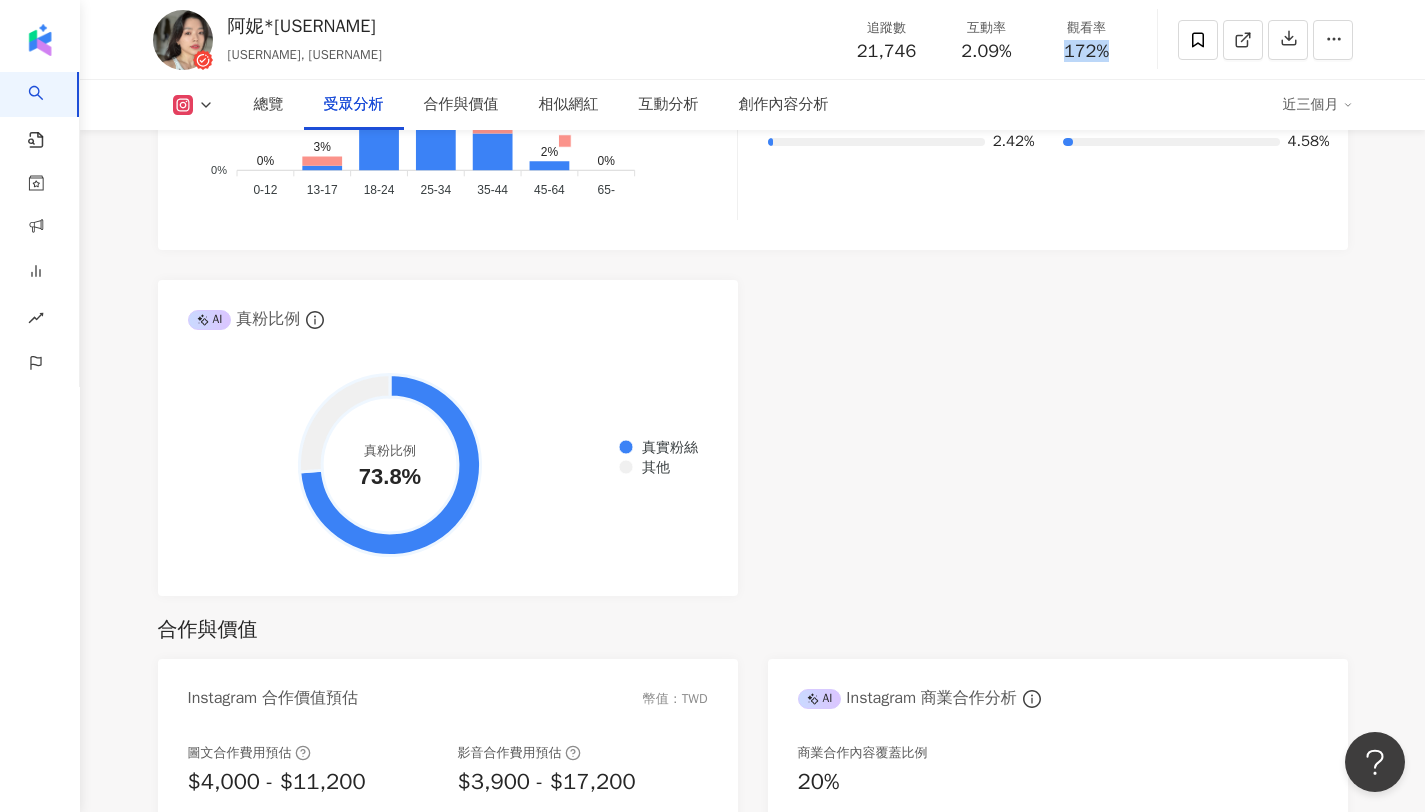 scroll, scrollTop: 1847, scrollLeft: 0, axis: vertical 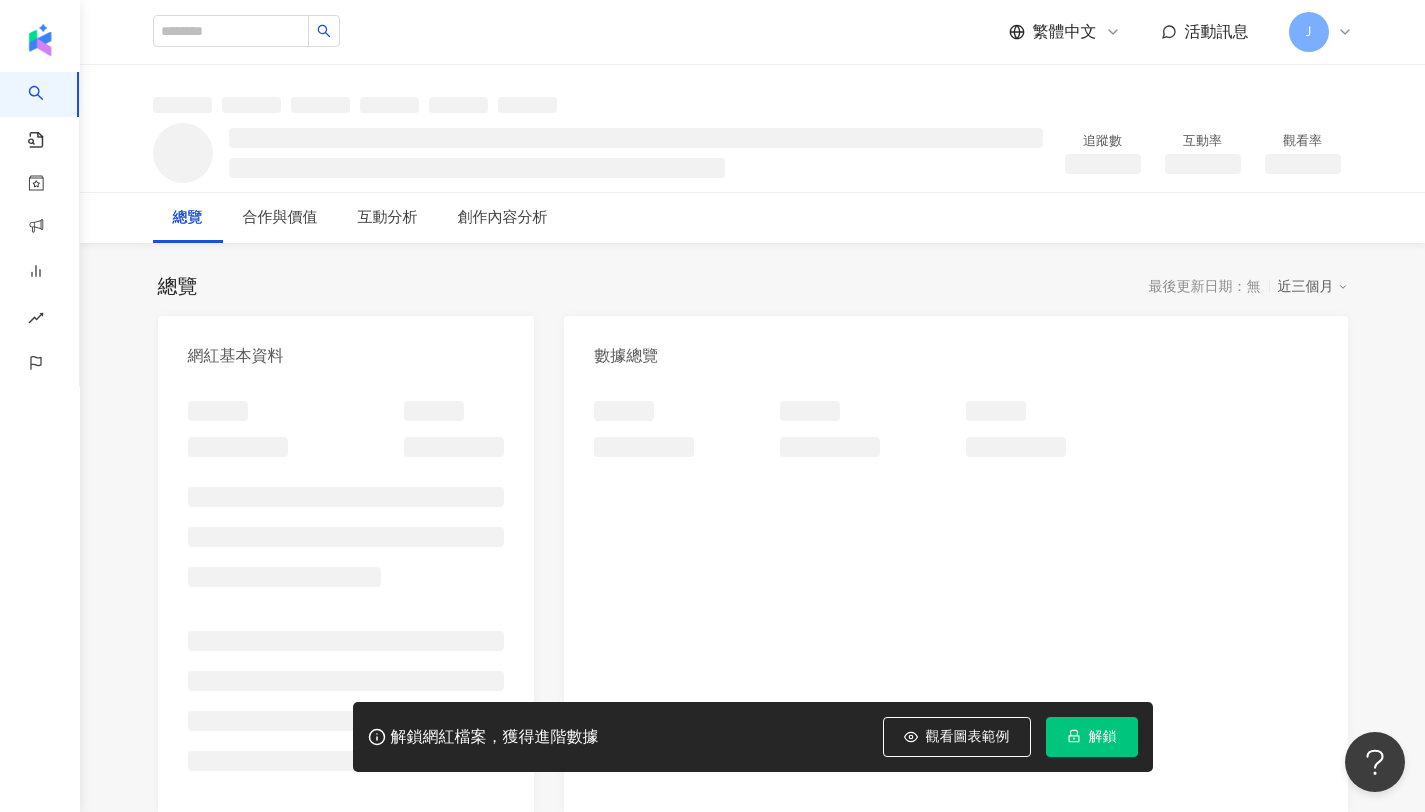 click on "解鎖" at bounding box center [1103, 737] 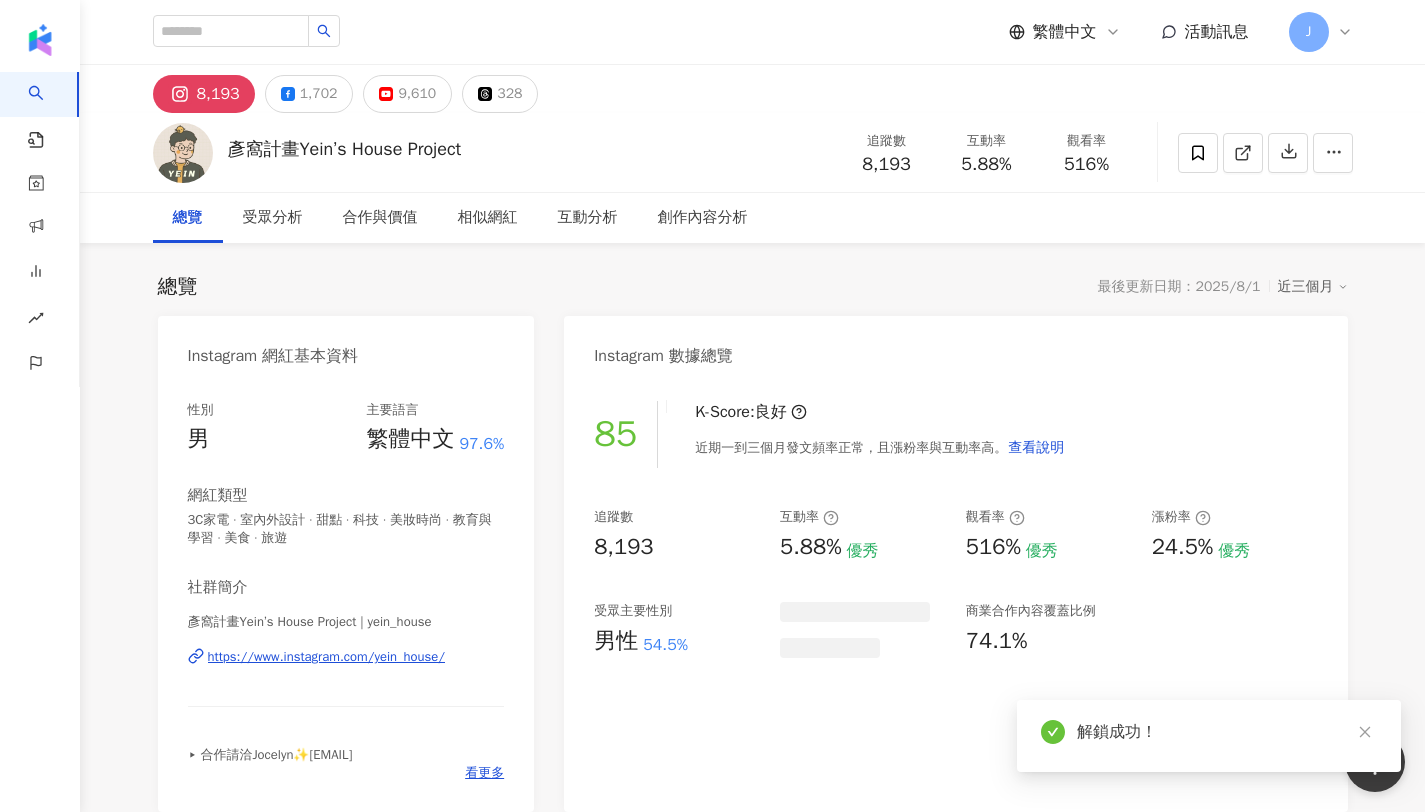 scroll, scrollTop: 123, scrollLeft: 0, axis: vertical 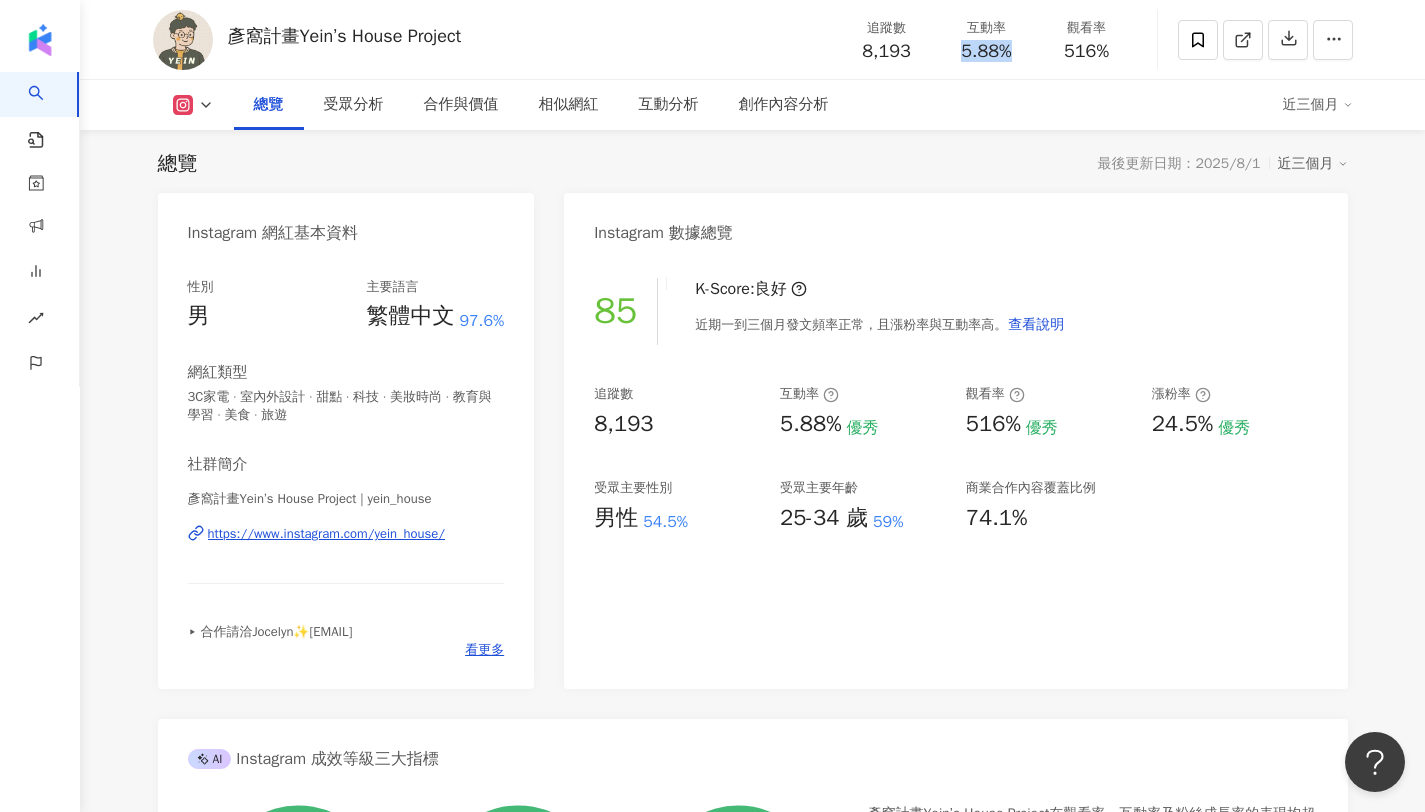 click on "5.88%" at bounding box center (987, 52) 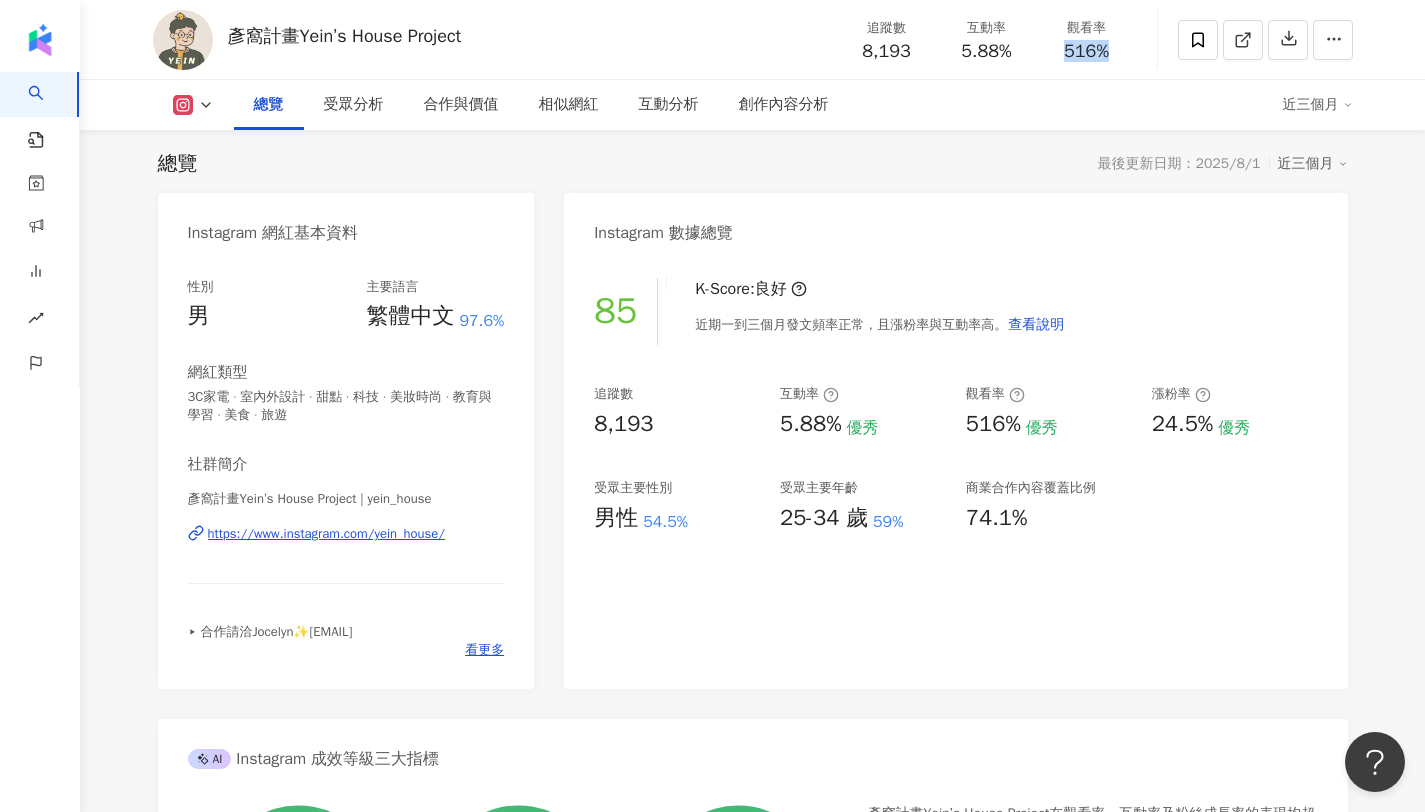 copy on "516%" 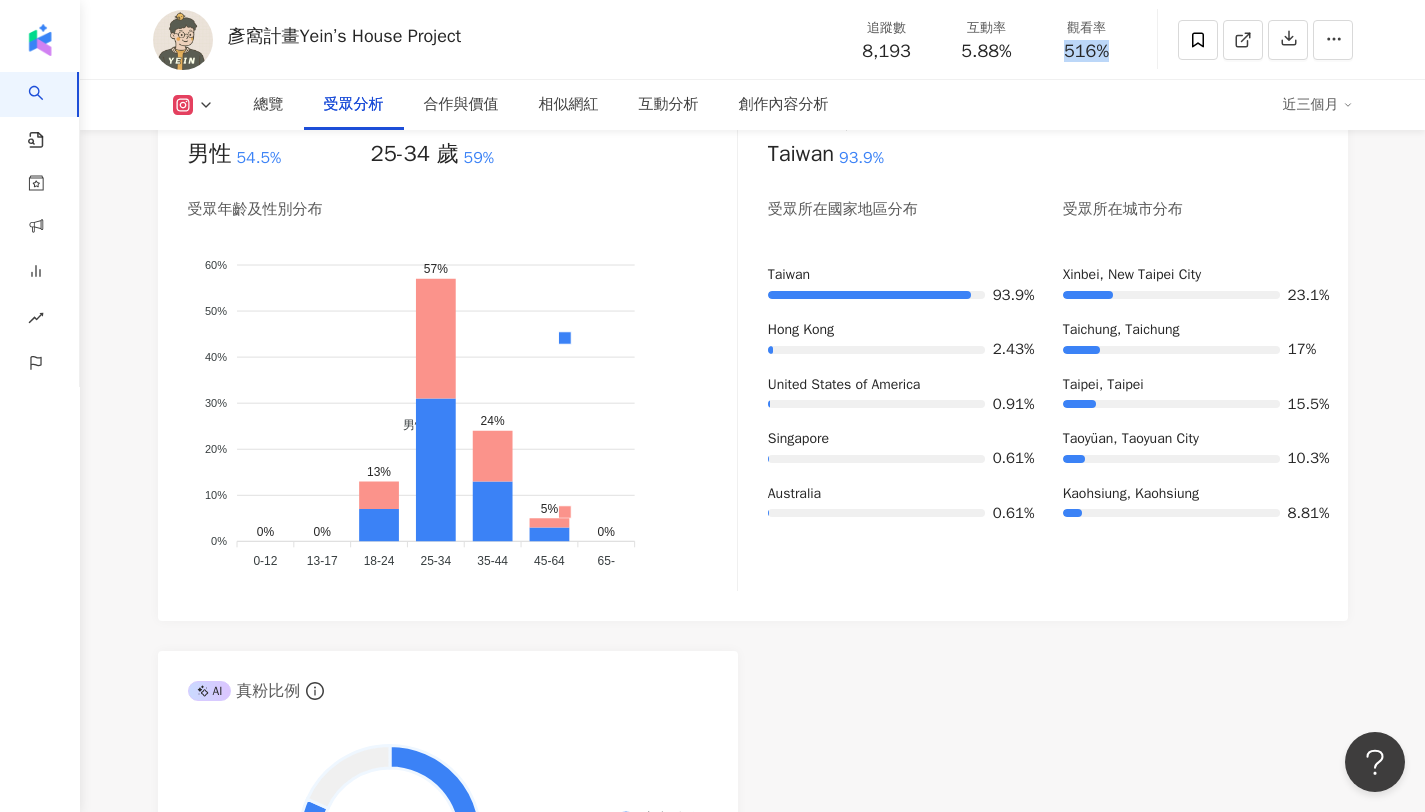 scroll, scrollTop: 1846, scrollLeft: 0, axis: vertical 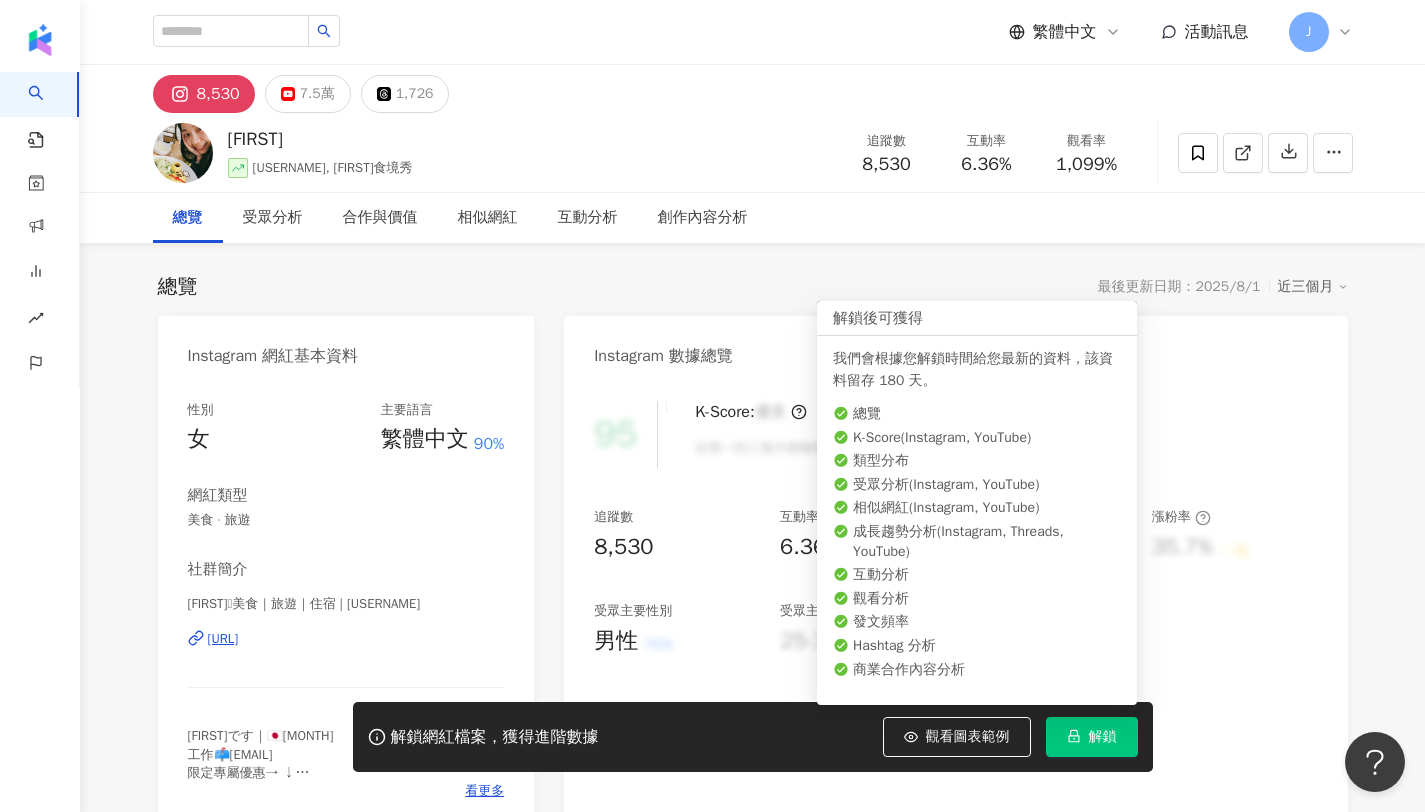 click on "解鎖" at bounding box center [1092, 737] 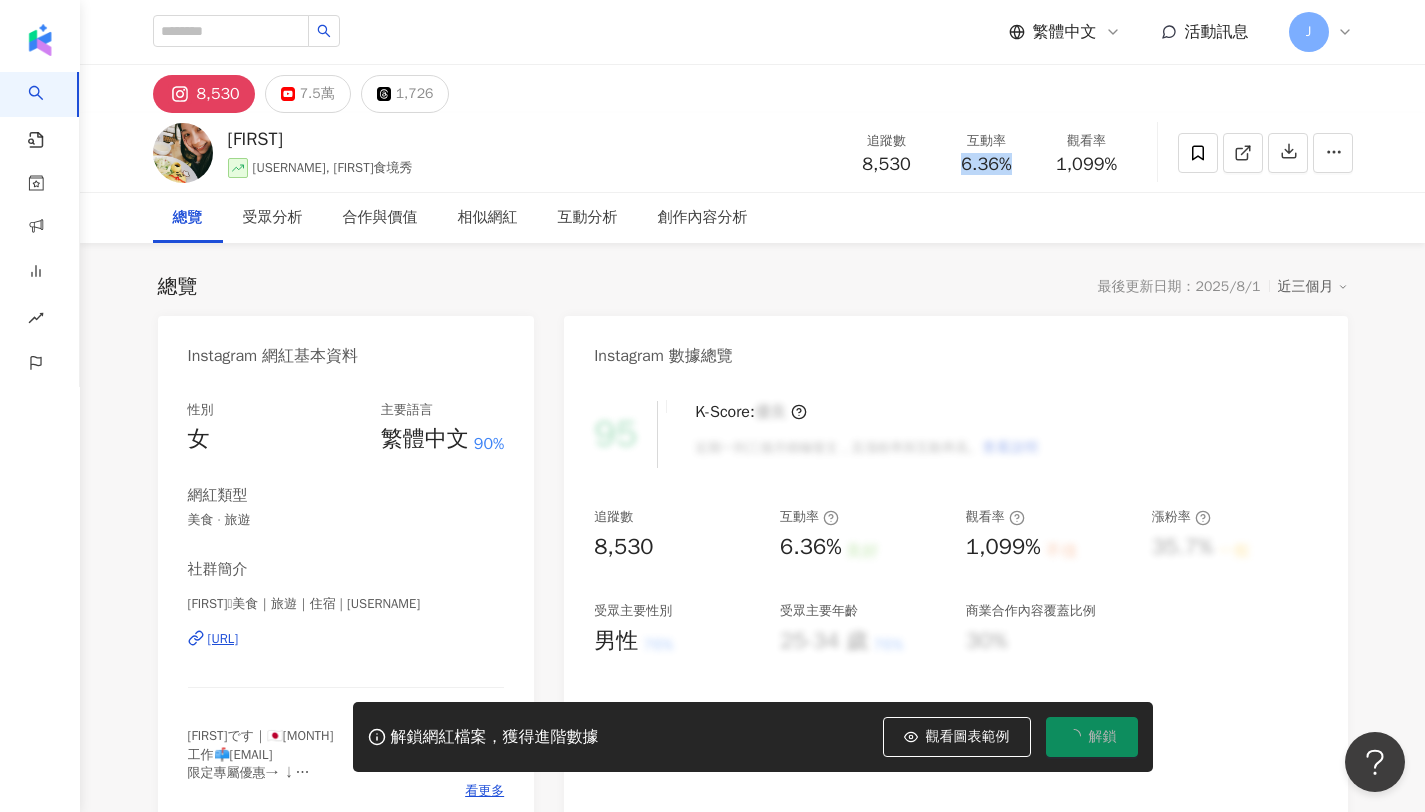 drag, startPoint x: 959, startPoint y: 159, endPoint x: 1028, endPoint y: 163, distance: 69.115845 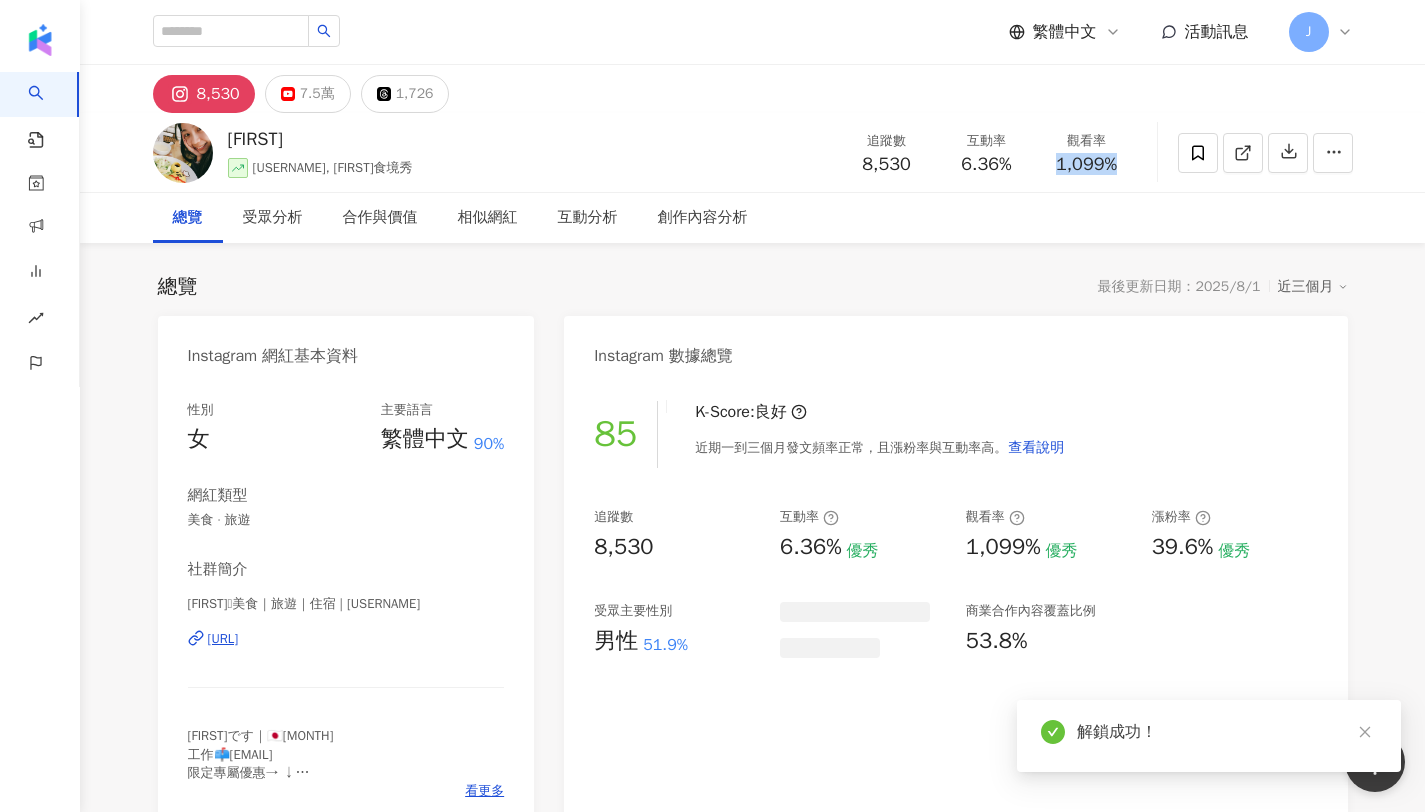 drag, startPoint x: 1052, startPoint y: 162, endPoint x: 1145, endPoint y: 167, distance: 93.13431 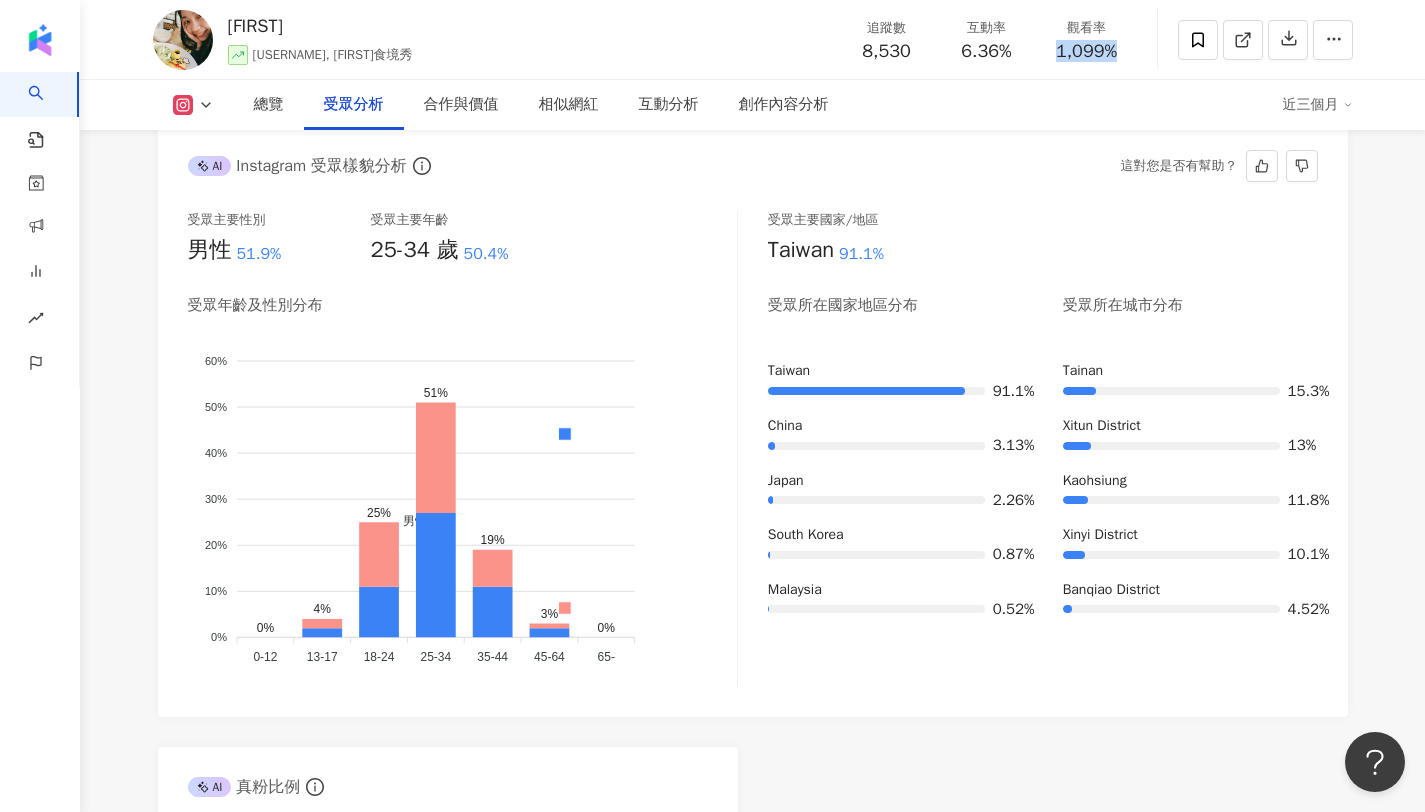 scroll, scrollTop: 1814, scrollLeft: 0, axis: vertical 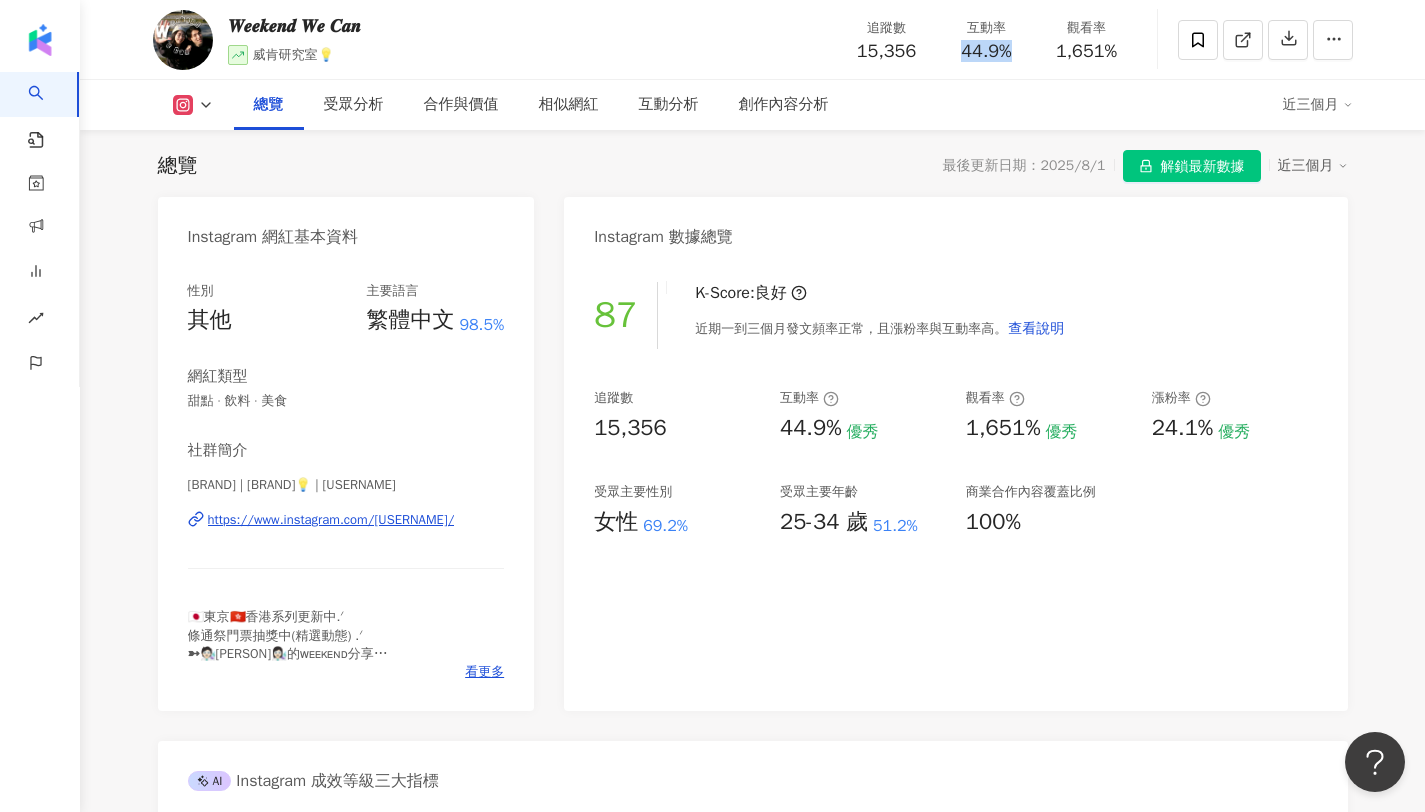 drag, startPoint x: 961, startPoint y: 51, endPoint x: 1025, endPoint y: 48, distance: 64.070274 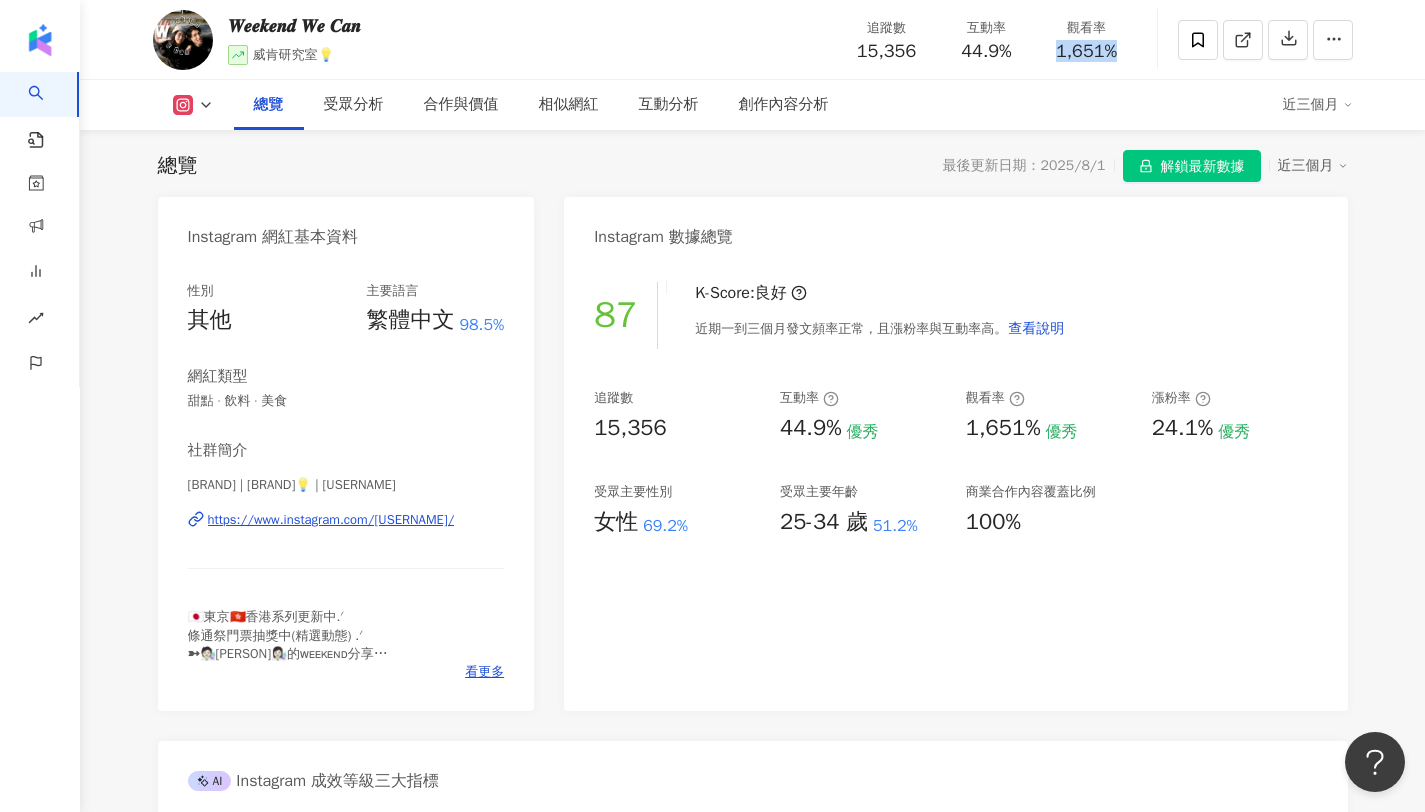 drag, startPoint x: 1055, startPoint y: 53, endPoint x: 1147, endPoint y: 36, distance: 93.55747 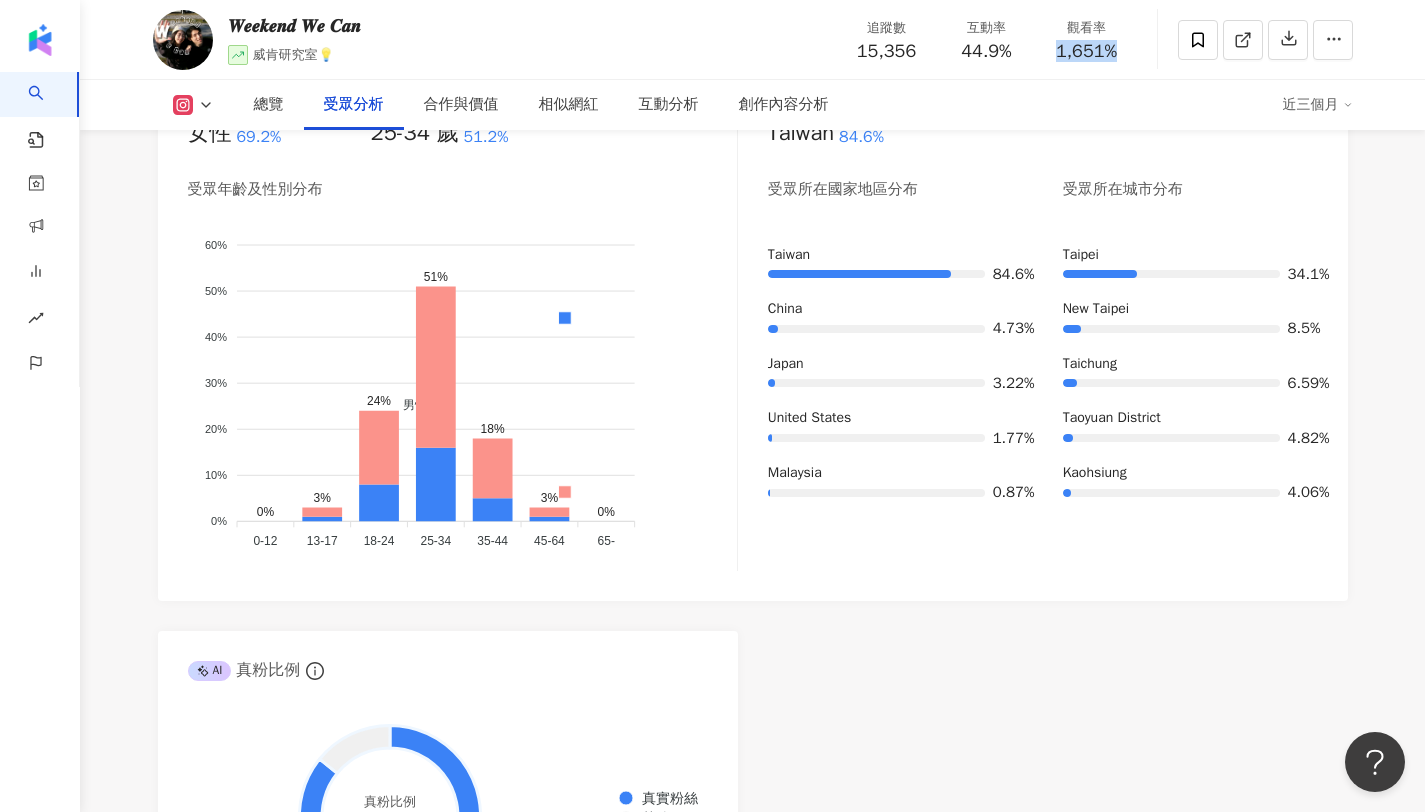 scroll, scrollTop: 1893, scrollLeft: 0, axis: vertical 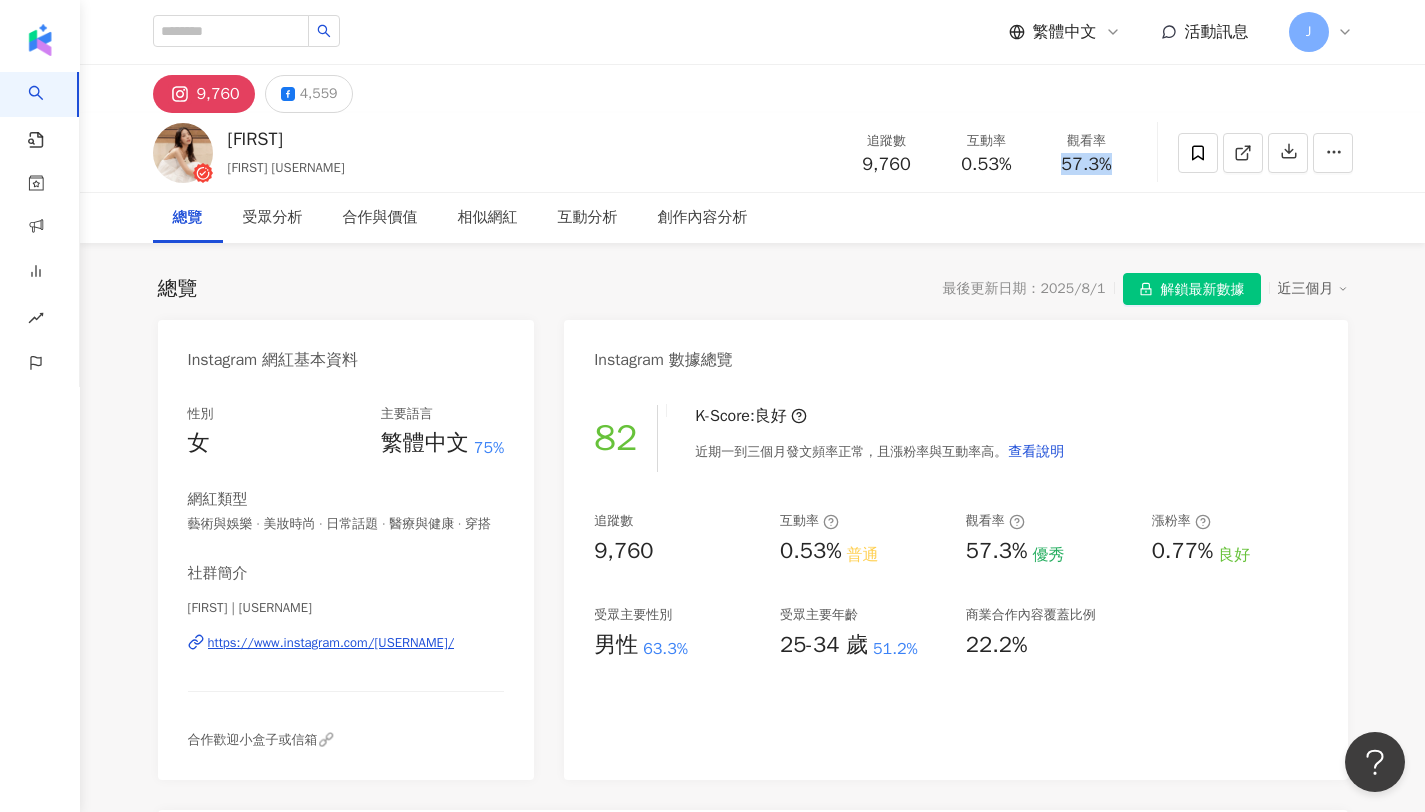 drag, startPoint x: 1053, startPoint y: 167, endPoint x: 1183, endPoint y: 55, distance: 171.59254 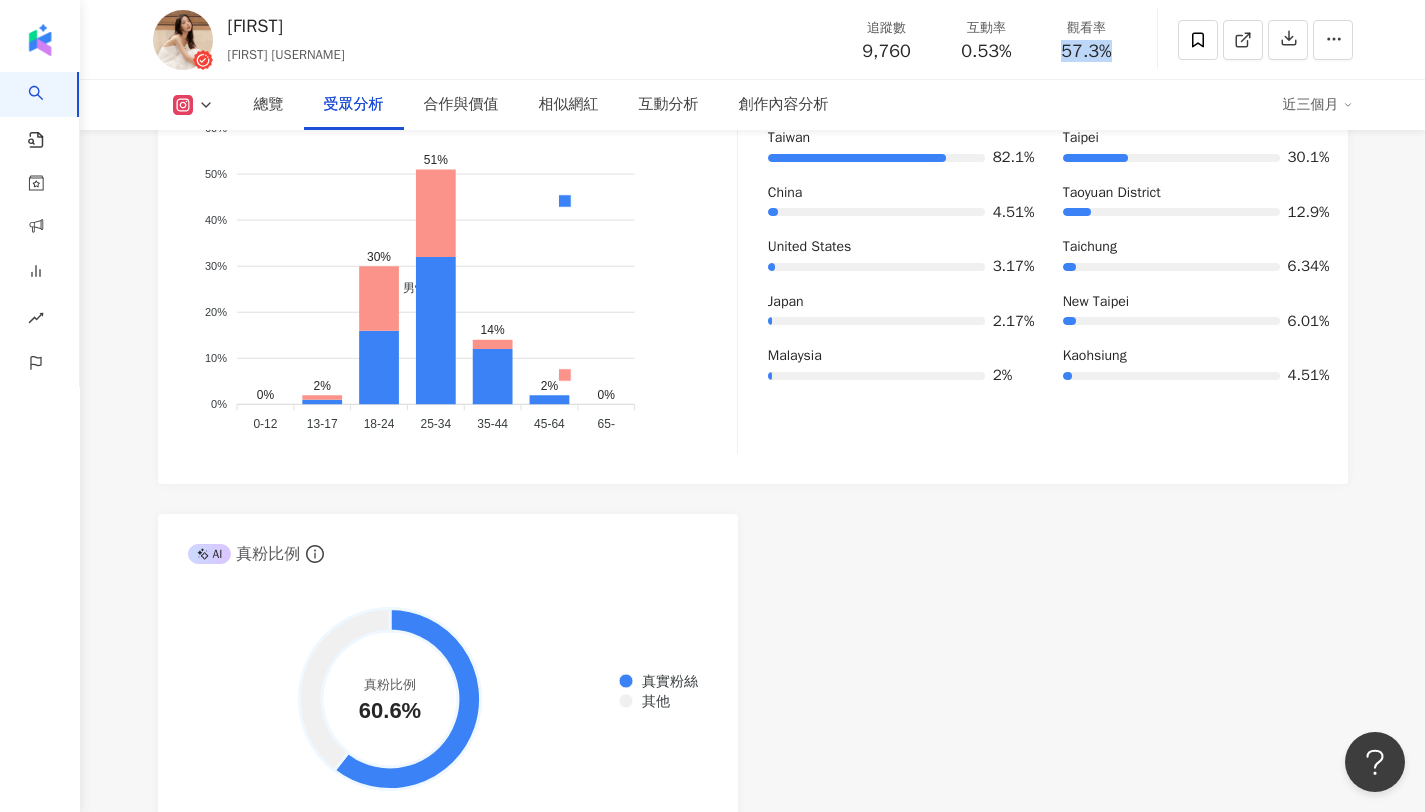scroll, scrollTop: 1692, scrollLeft: 0, axis: vertical 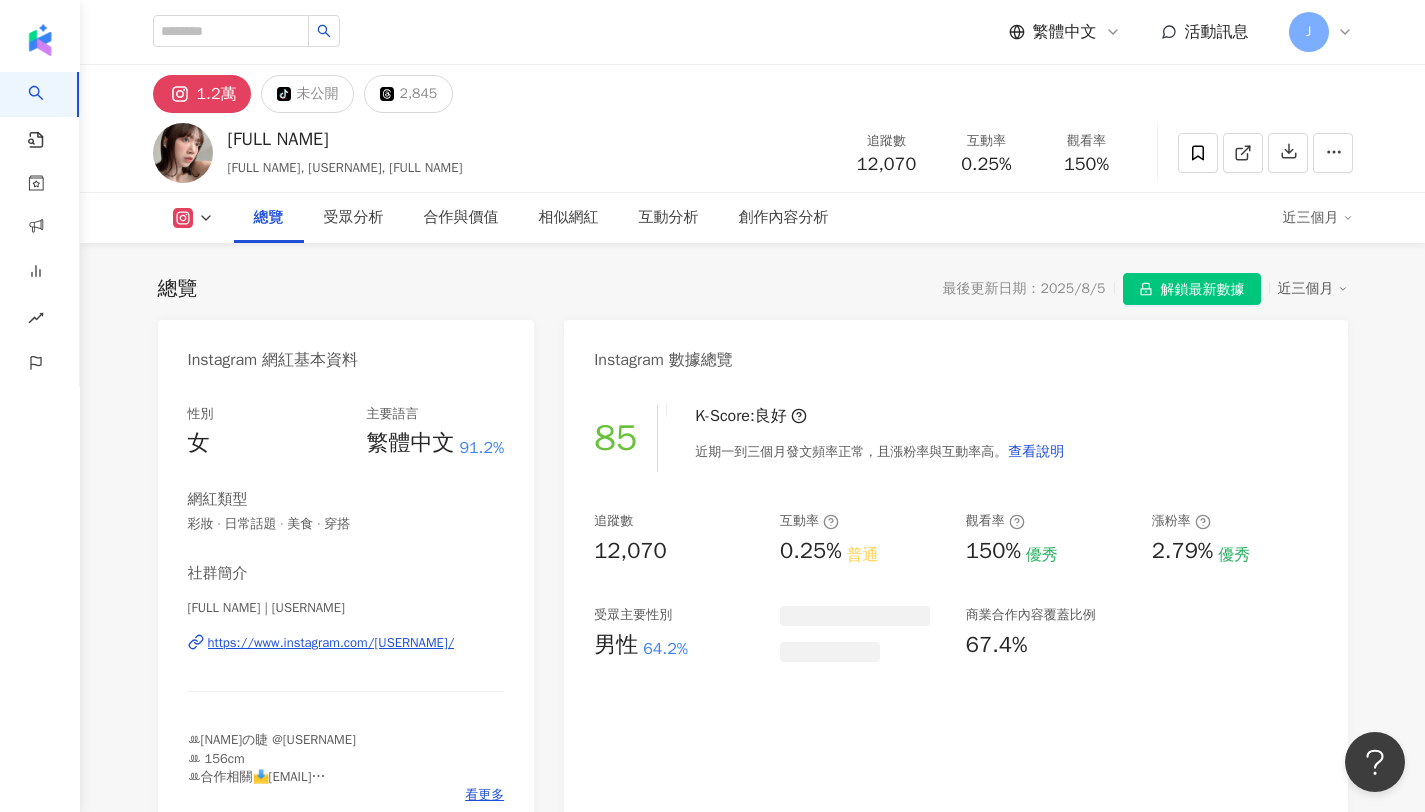 click on "觀看率 150%" at bounding box center (1087, 152) 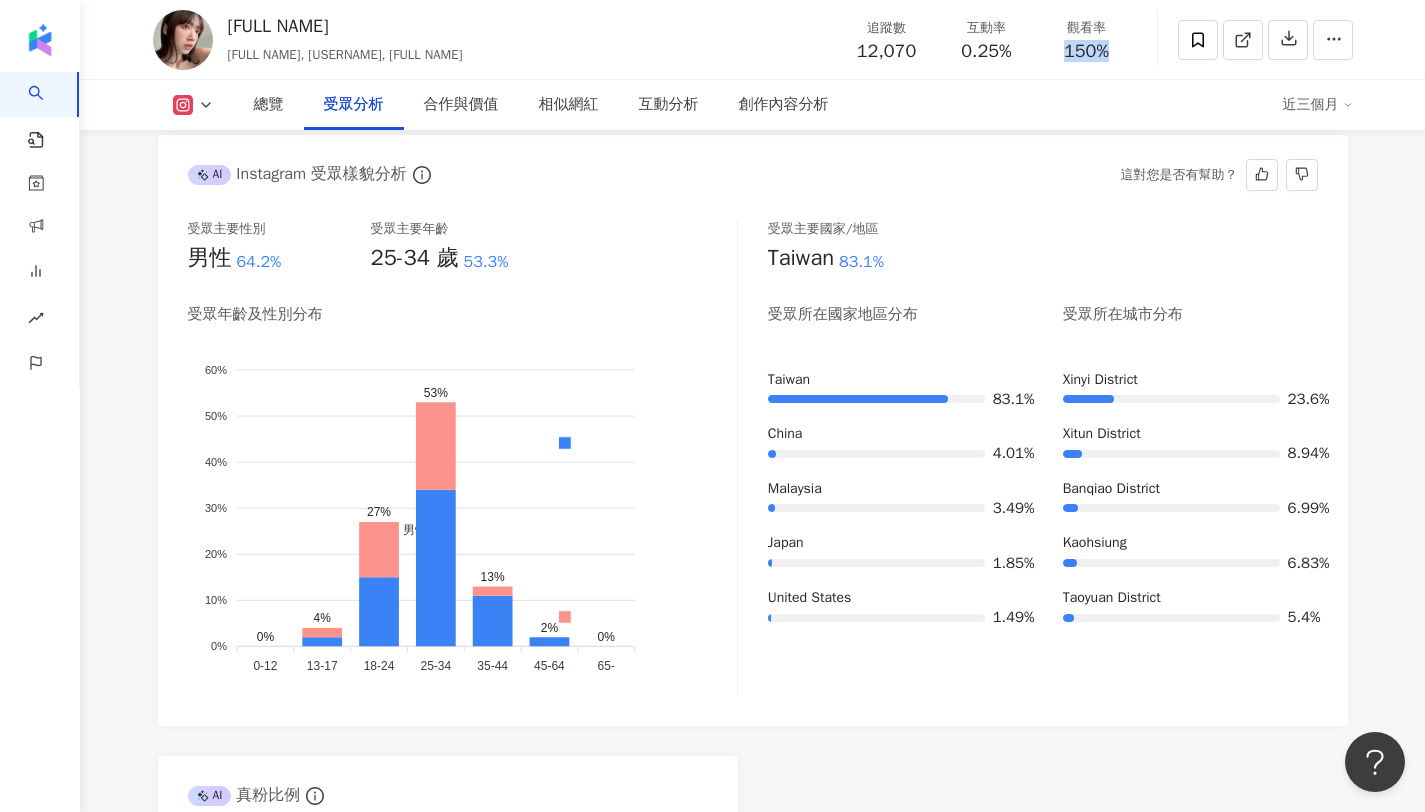 scroll, scrollTop: 1768, scrollLeft: 0, axis: vertical 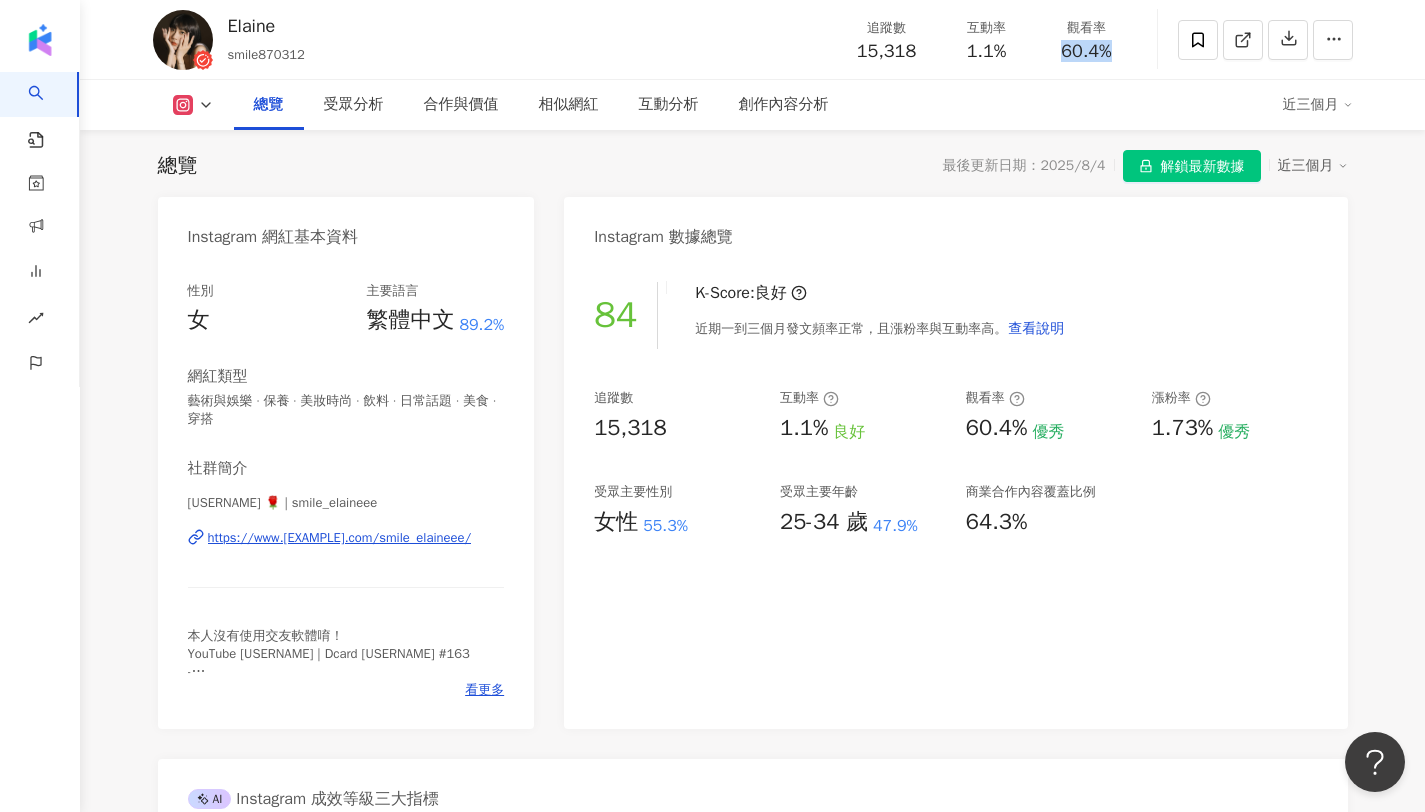drag, startPoint x: 1055, startPoint y: 43, endPoint x: 1146, endPoint y: 40, distance: 91.04944 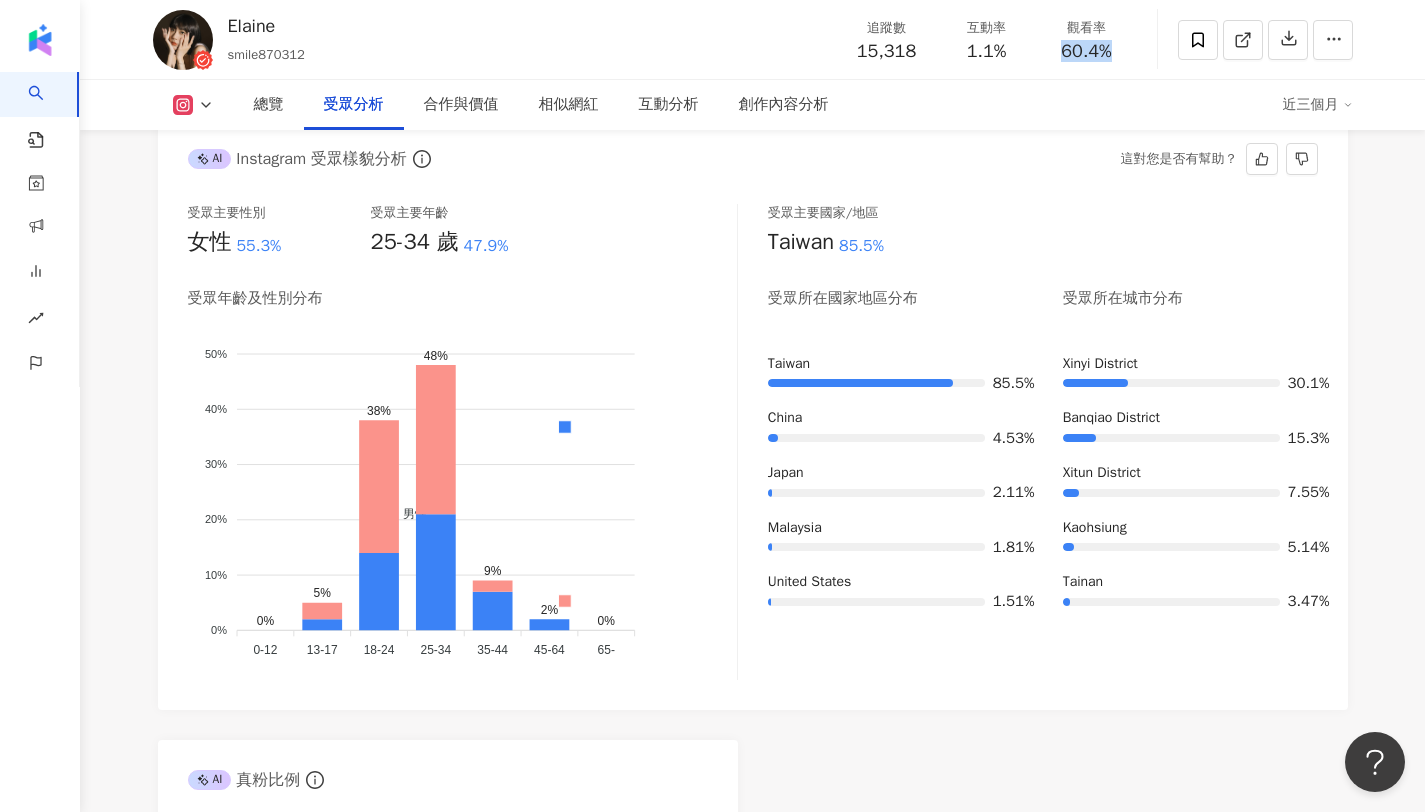 scroll, scrollTop: 1807, scrollLeft: 0, axis: vertical 